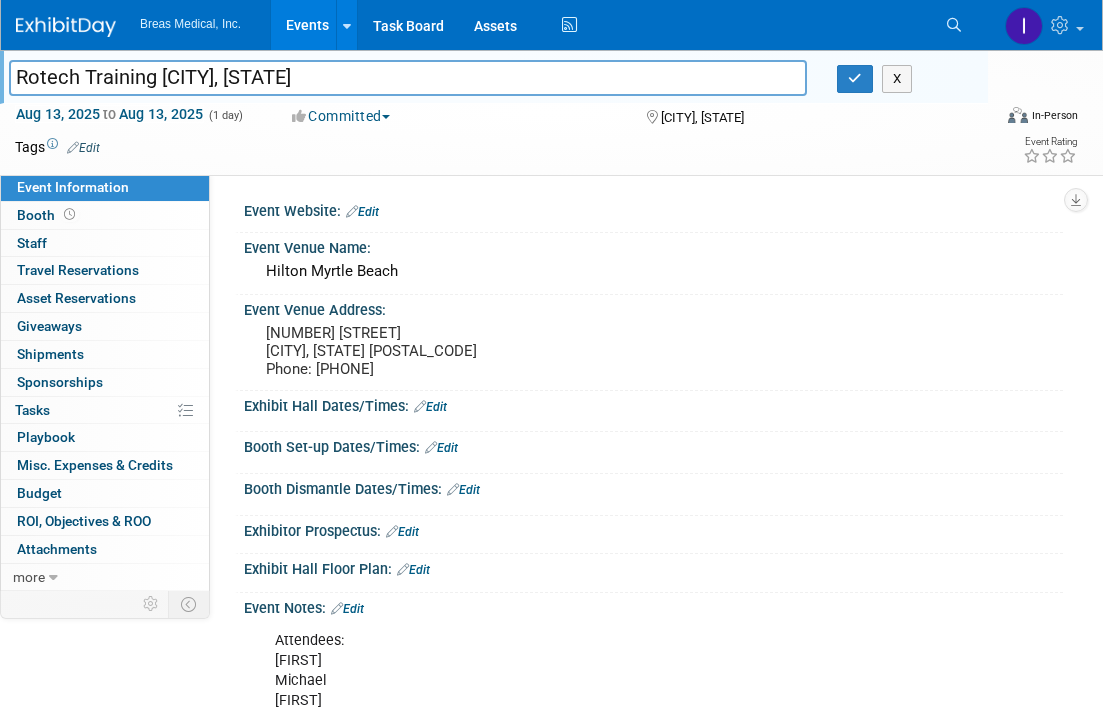scroll, scrollTop: 212, scrollLeft: 0, axis: vertical 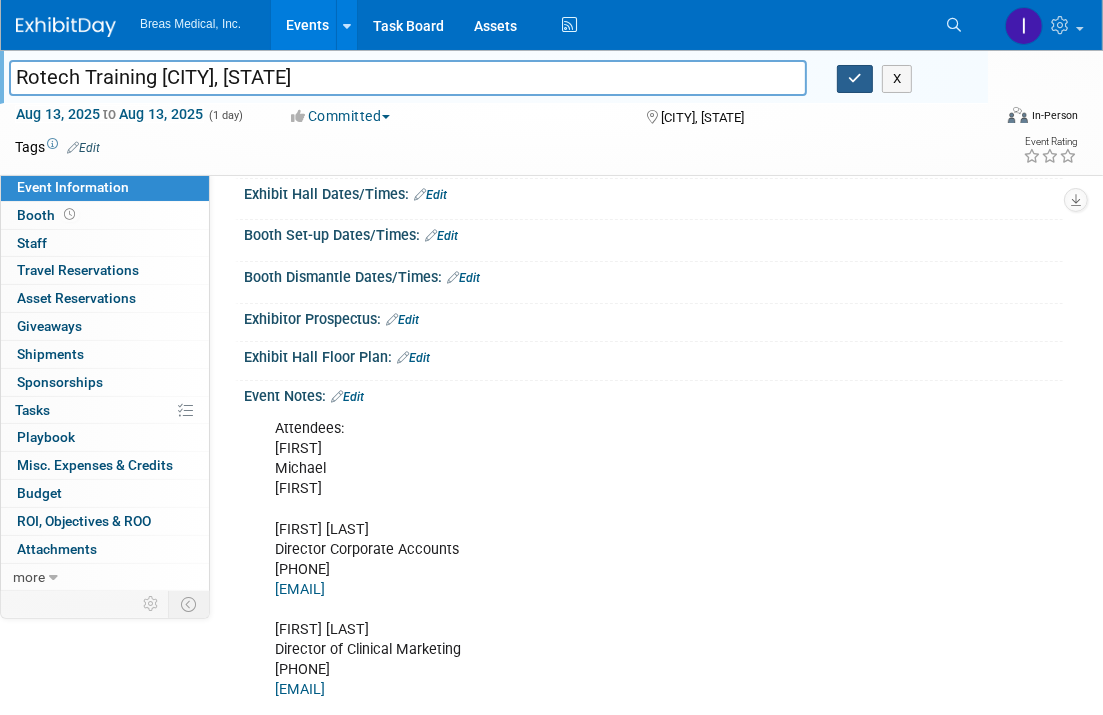 click at bounding box center [855, 78] 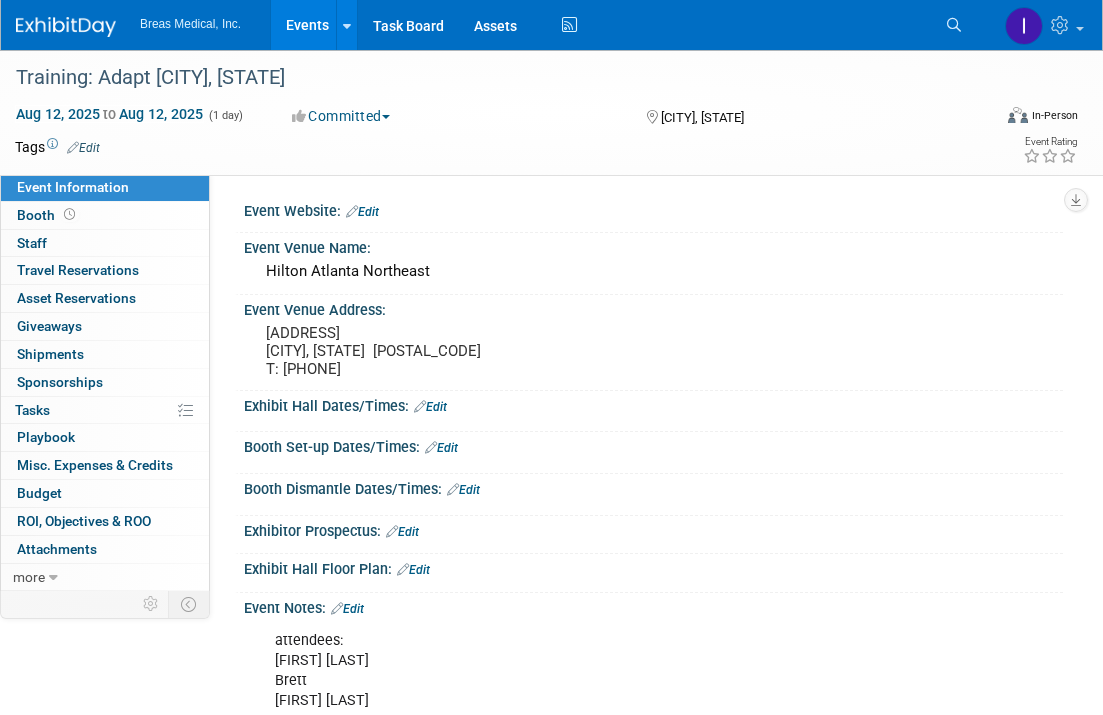 scroll, scrollTop: 100, scrollLeft: 0, axis: vertical 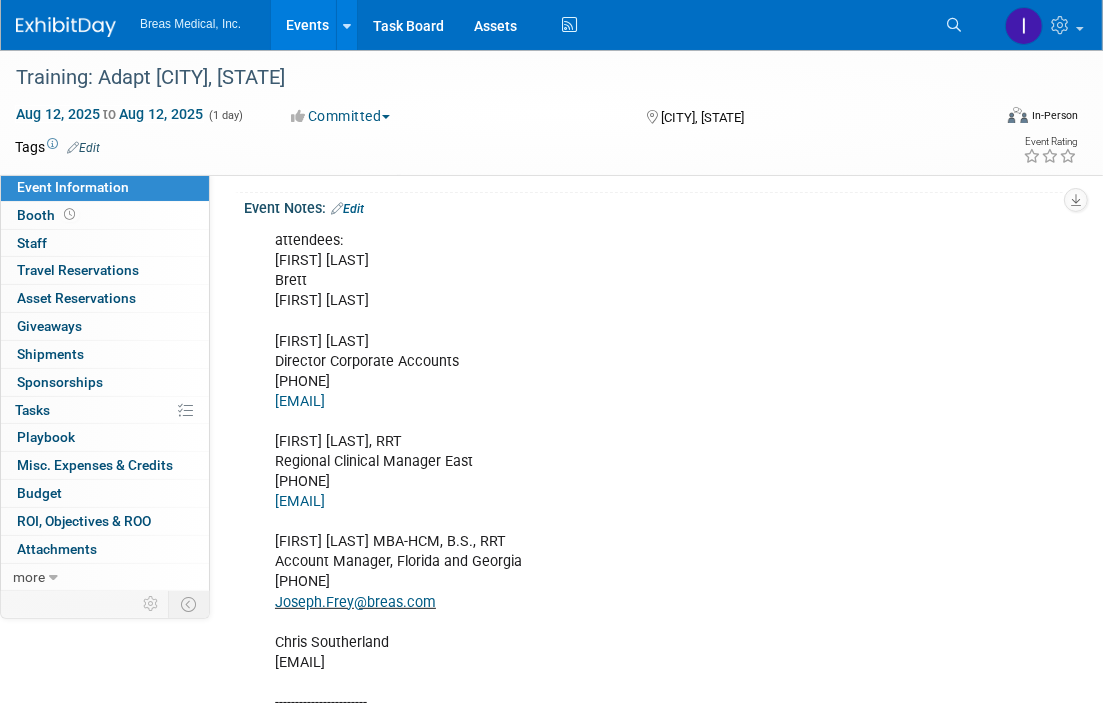click on "Edit" at bounding box center (347, 209) 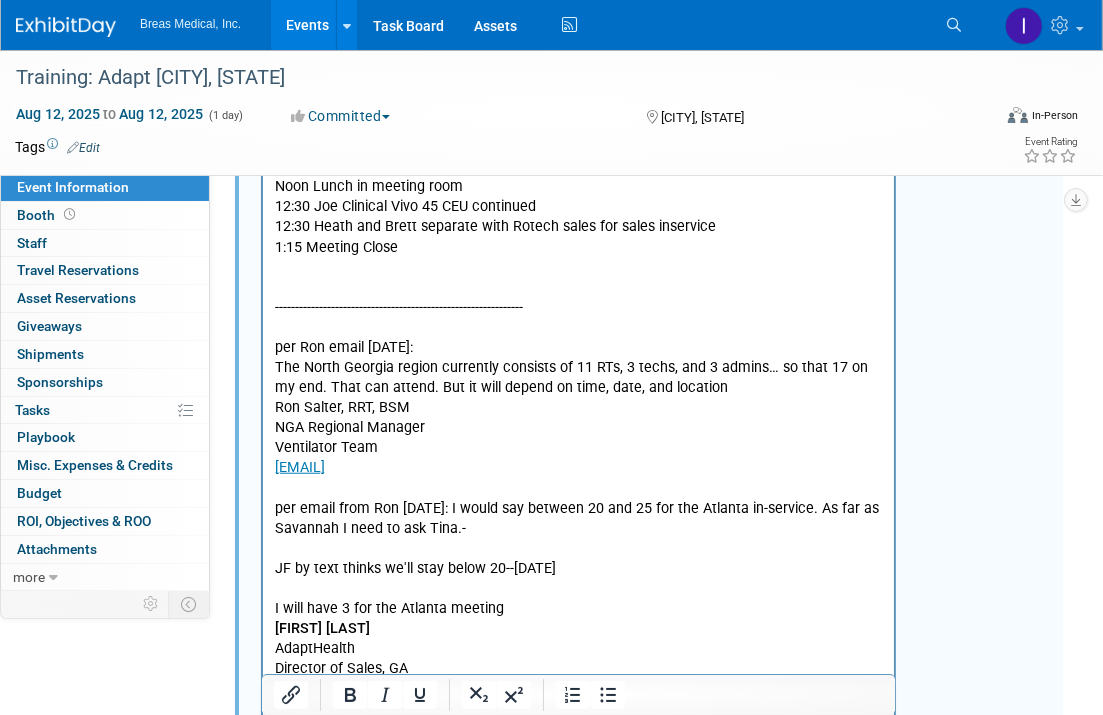 scroll, scrollTop: 1100, scrollLeft: 0, axis: vertical 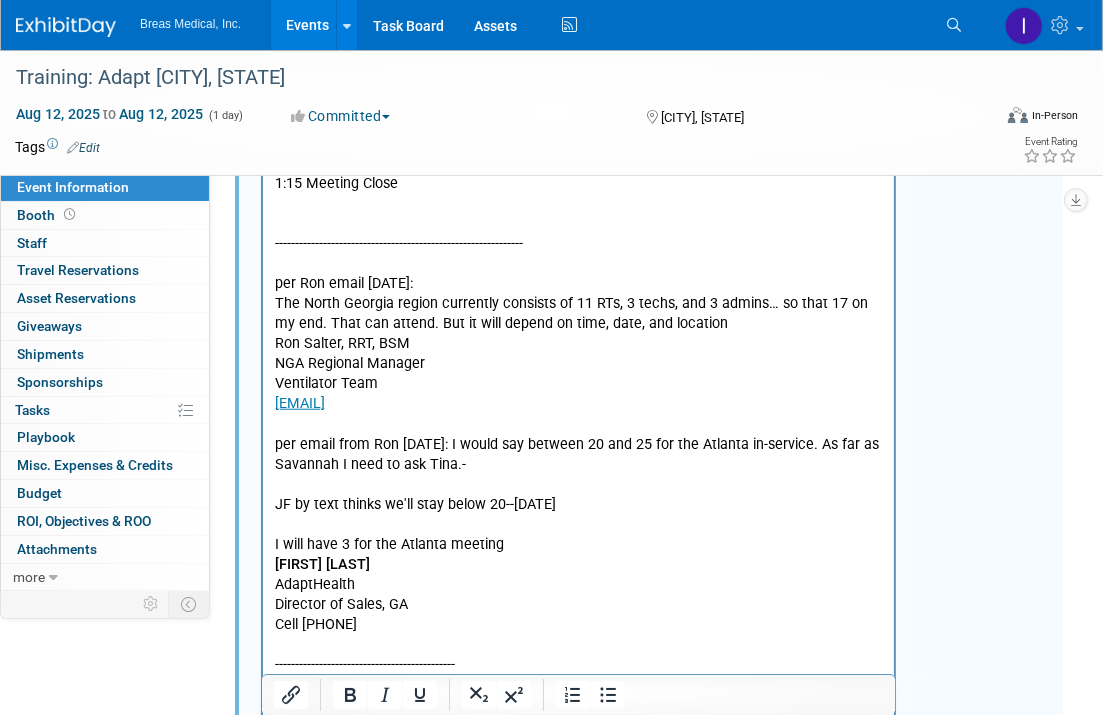 drag, startPoint x: 488, startPoint y: 462, endPoint x: 825, endPoint y: 449, distance: 337.25064 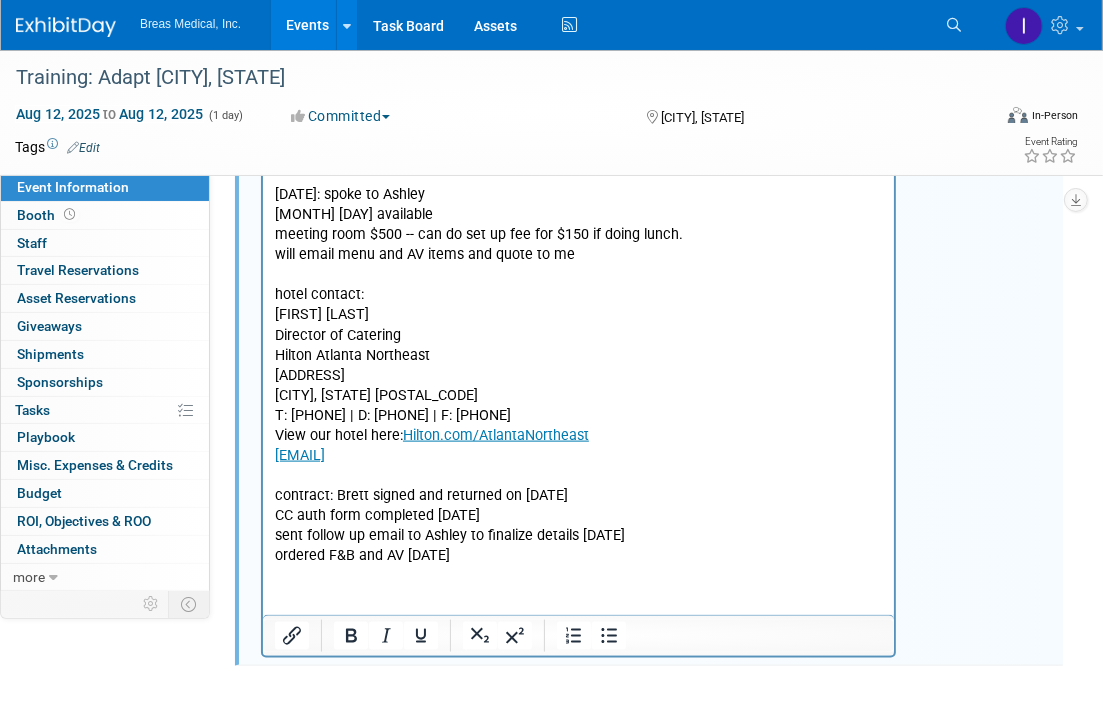scroll, scrollTop: 1800, scrollLeft: 0, axis: vertical 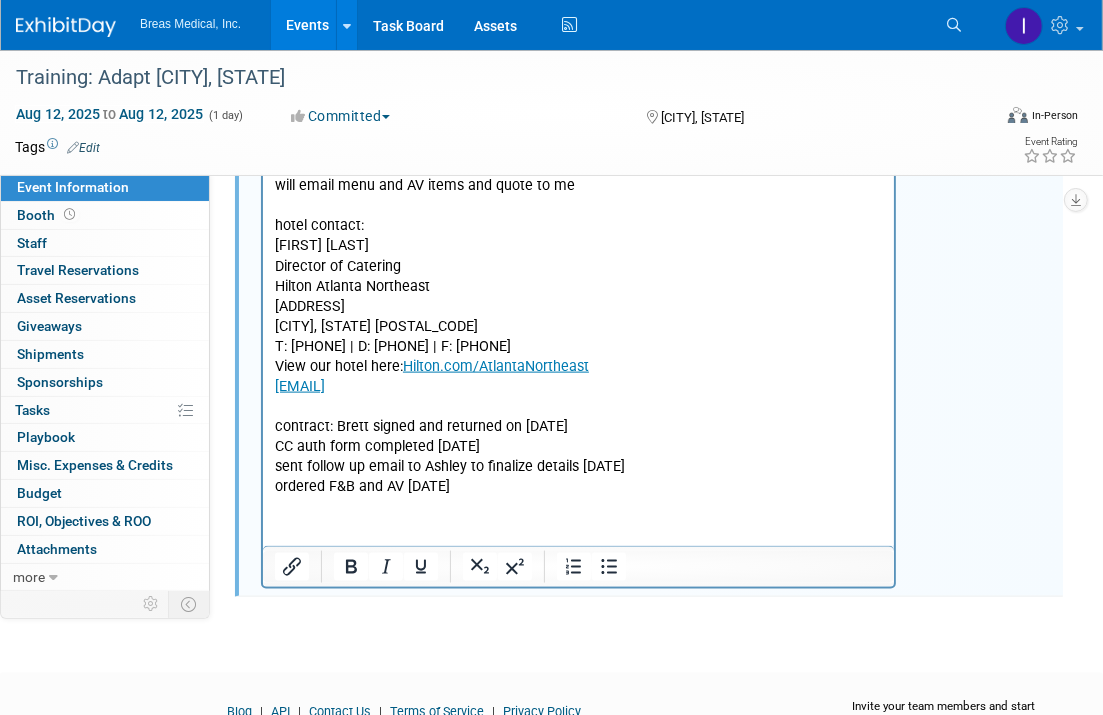 click on "attendees: Joe Melanson Brett Joey Frey Brett Townsend Director Corporate Accounts 770-324-6525 Brett.townsend@breas.com Joseph Melanson, RRT Regional Clinical Manager East 617-314-1781 Joseph.Melanson@breas.com Joseph Frey MBA-HCM, B.S., RRT Account Manager, Florida and Georgia 407-782-5786 Joseph.Frey @breas.com Chris Southerland chris.southerland@breas.com ----------------------- Agenda template: 10 AM Breas set up (Joey, Joe bring Vivo’s) 11 AM Introductions 11:10 AM Joe Vivo 45 CEU Noon Lunch in meeting room 12:30 Joe Clinical Vivo 45 CEU continued 12:30 Heath and Brett separate with Rotech sales for sales inservice 1:15 Meeting Close -------------------------------------------------------------- per Ron email 6-30-2025:  The North Georgia region currently consists of 11 RTs, 3 techs, and 3 admins… so that 17 on my end. That can attend. But it will depend on time, date, and location Ron Salter, RRT, BSM NGA Regional Manager  Ventilator Team Ronnie.Salter@adapthealth.com James Miller AdaptHealth" at bounding box center [578, -335] 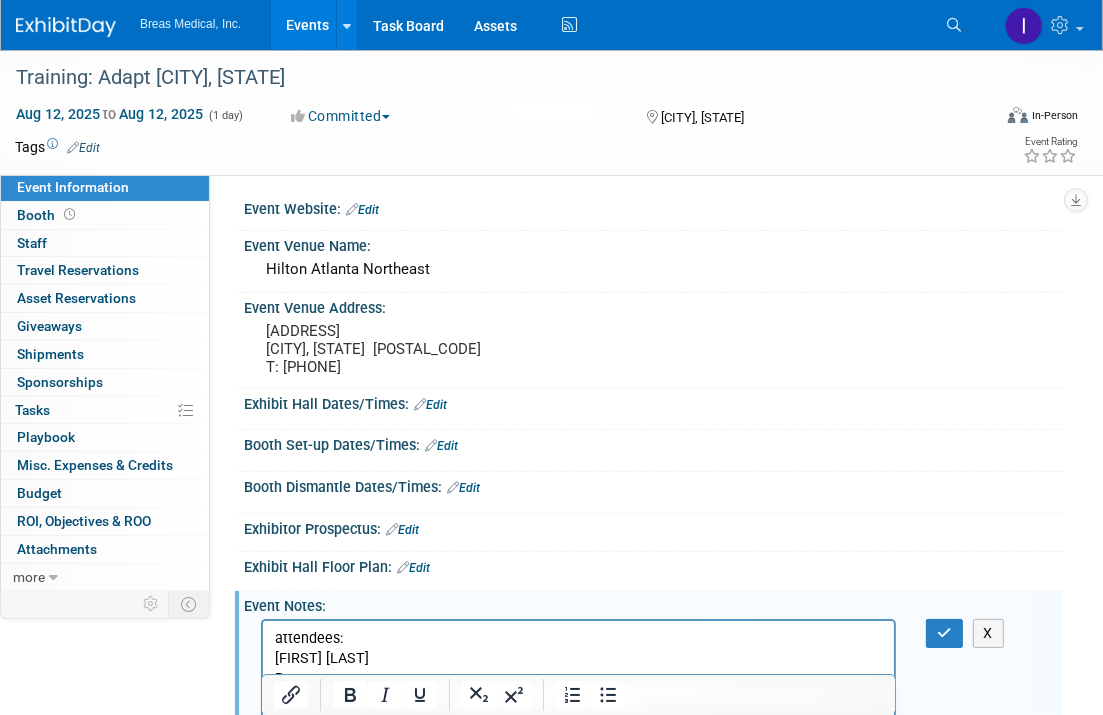scroll, scrollTop: 0, scrollLeft: 0, axis: both 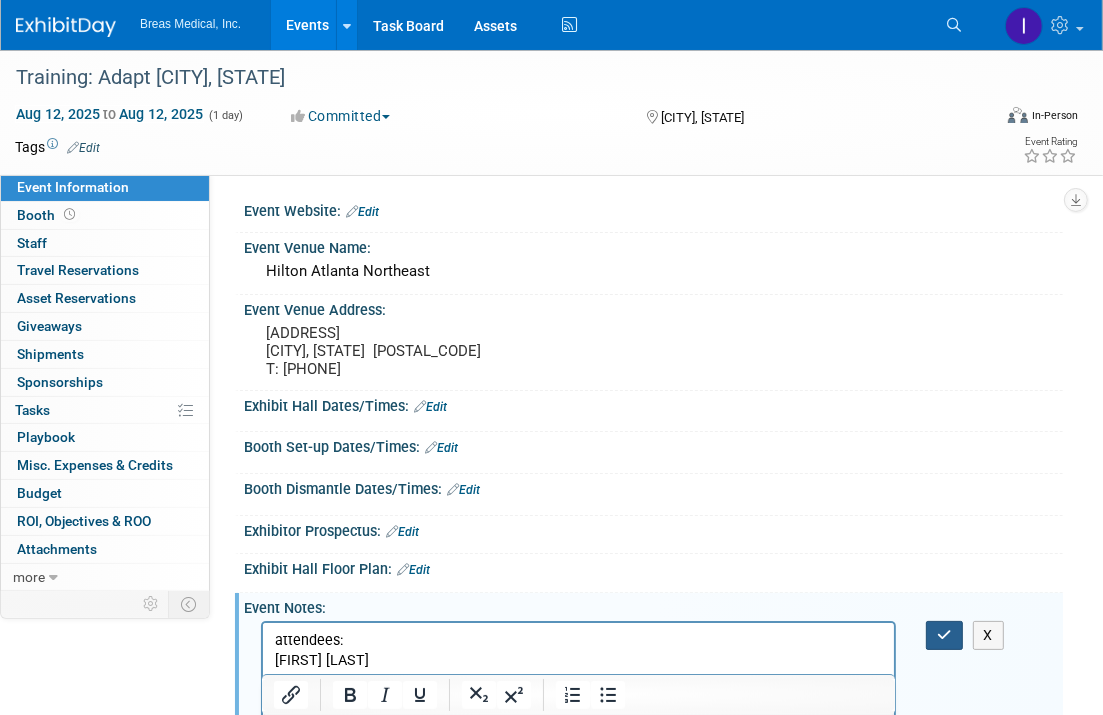 click at bounding box center (944, 635) 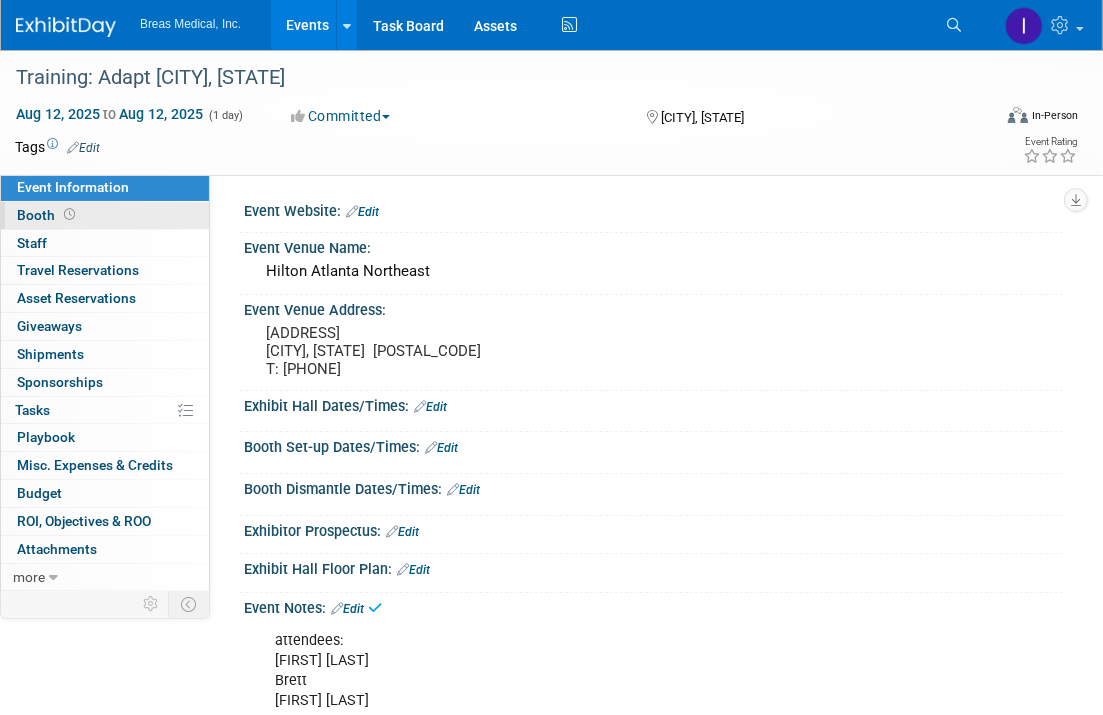click on "Booth" at bounding box center [48, 215] 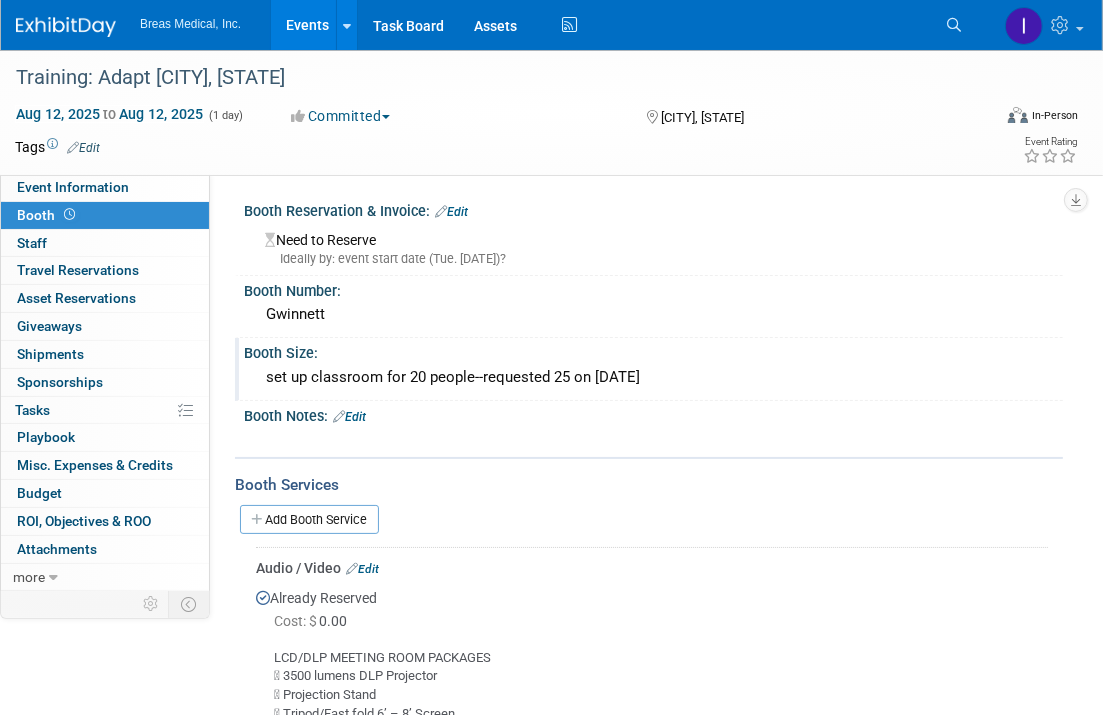 click on "set up classroom for 20 people--requested 25 on 8-4-2025" at bounding box center (653, 377) 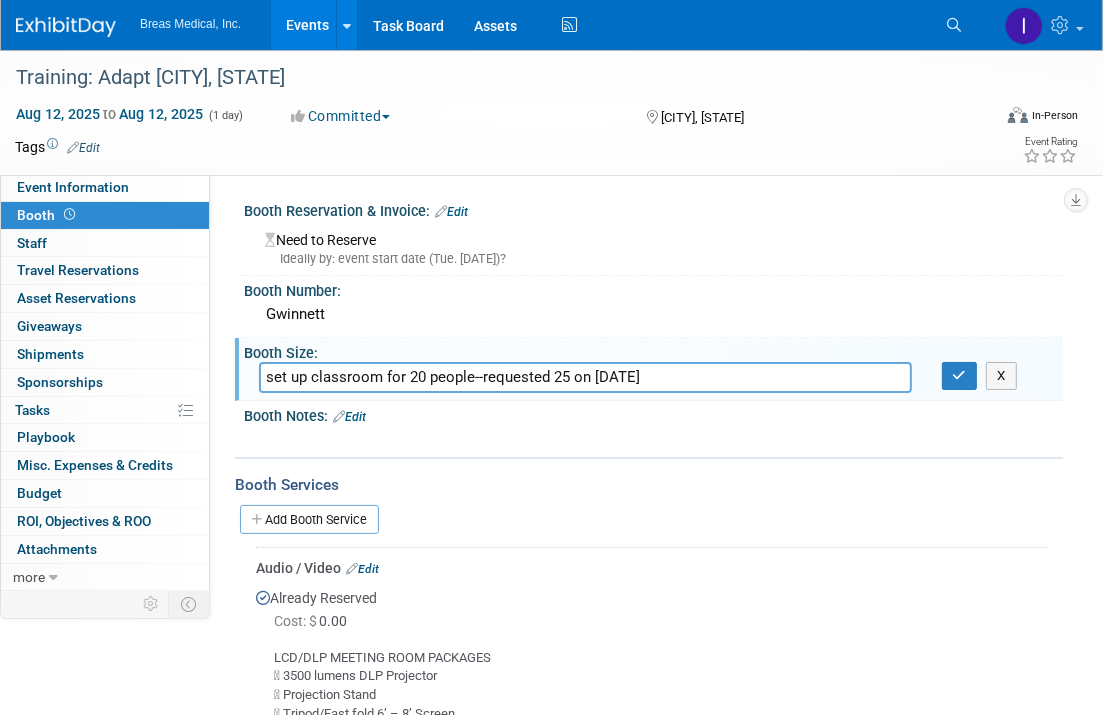 click on "set up classroom for 20 people--requested 25 on 8-4-2025" at bounding box center [585, 377] 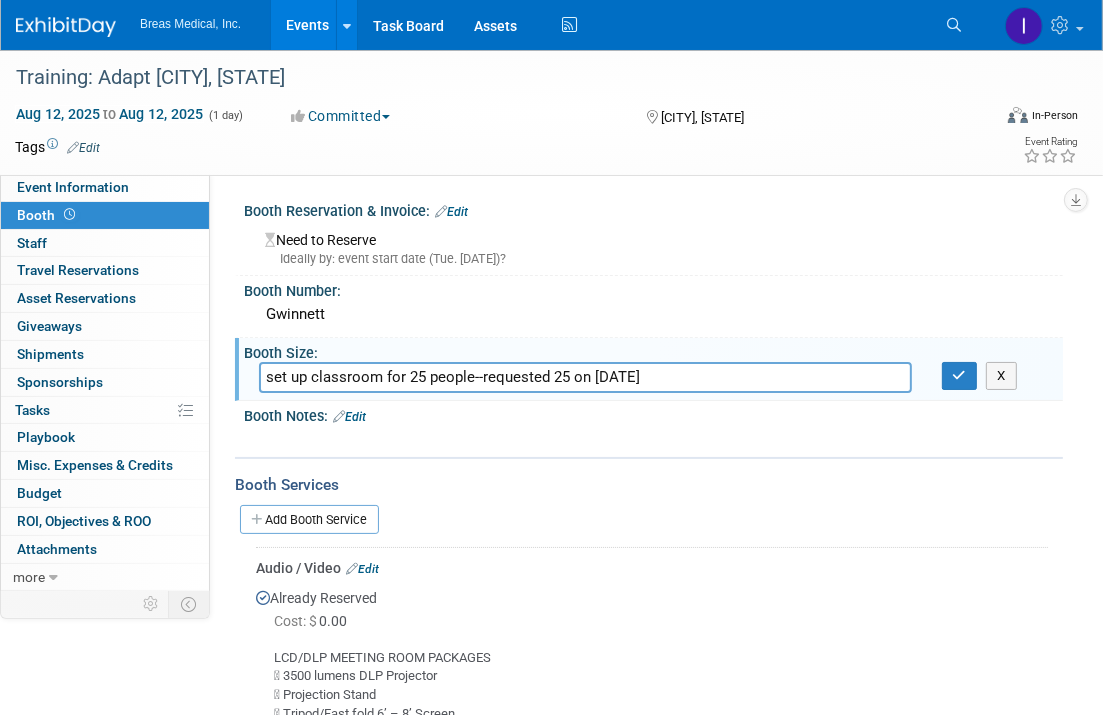 drag, startPoint x: 696, startPoint y: 365, endPoint x: 472, endPoint y: 379, distance: 224.43707 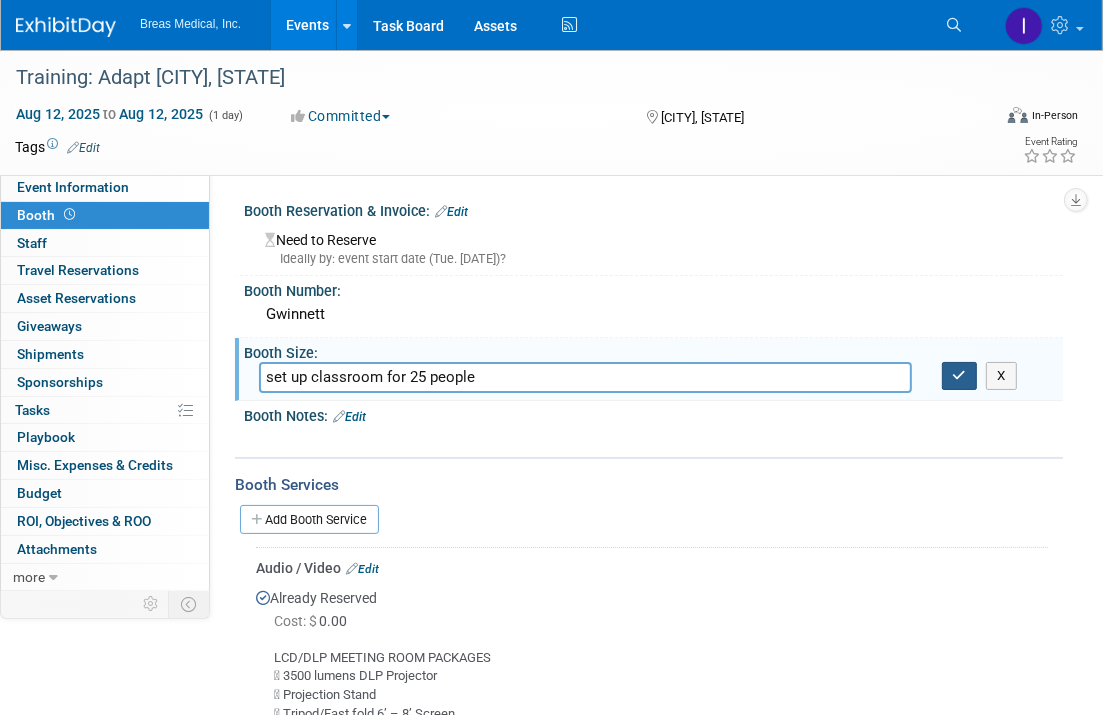type on "set up classroom for 25 people" 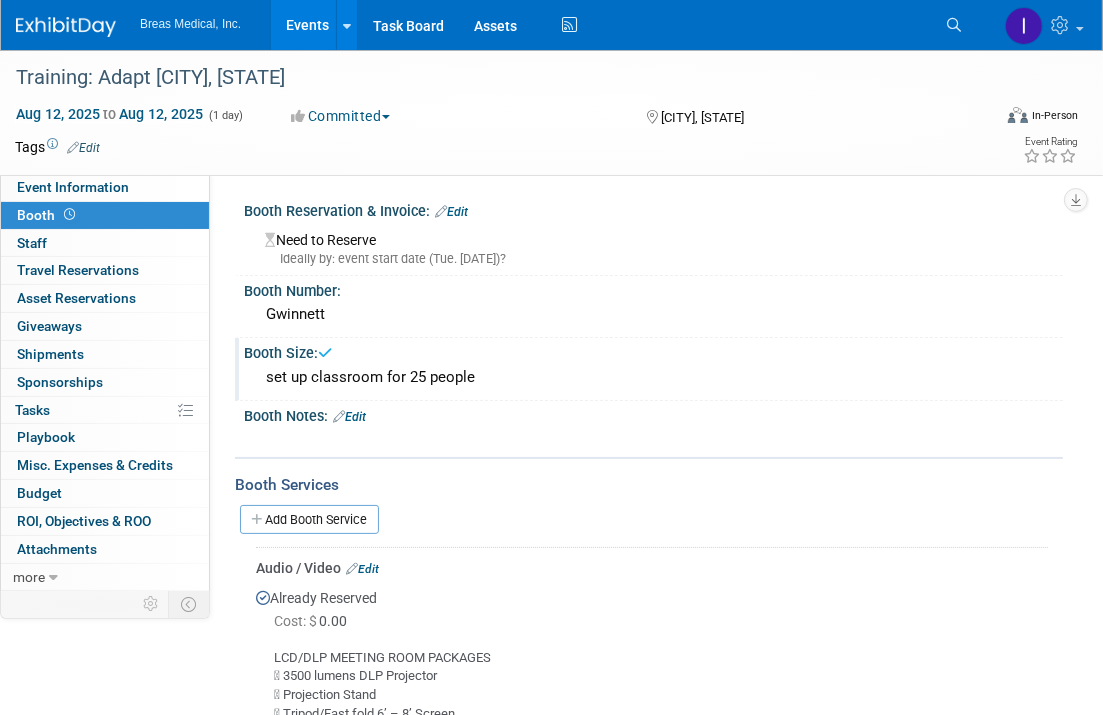 click at bounding box center [578, 440] 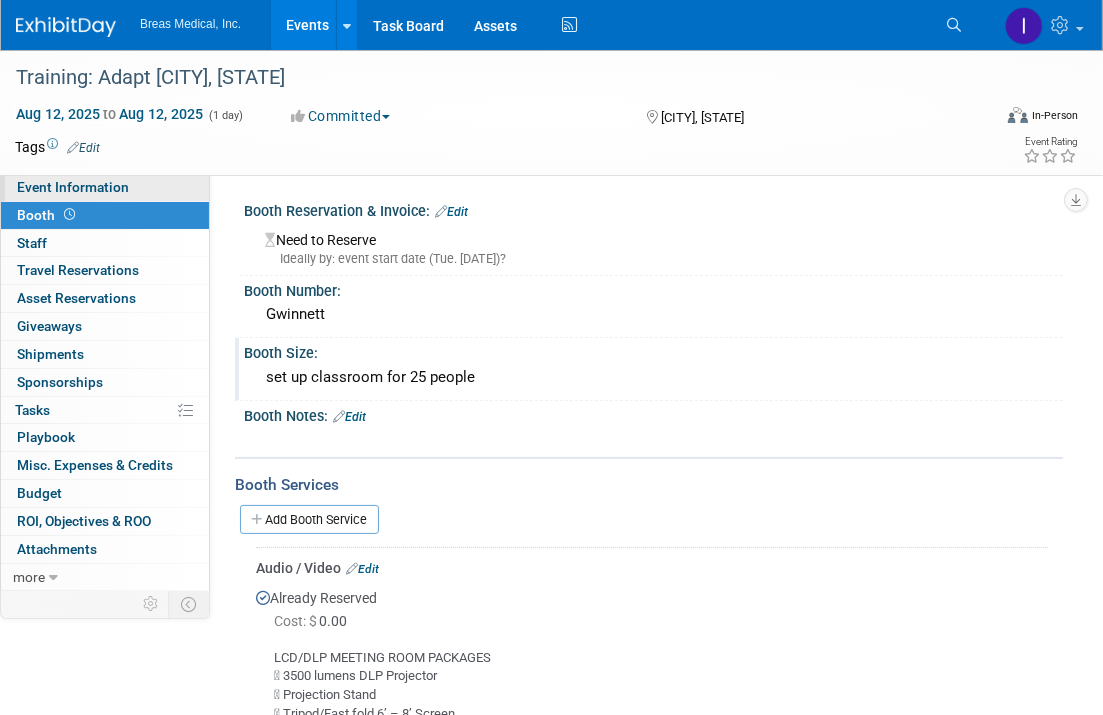 click on "Event Information" at bounding box center [73, 187] 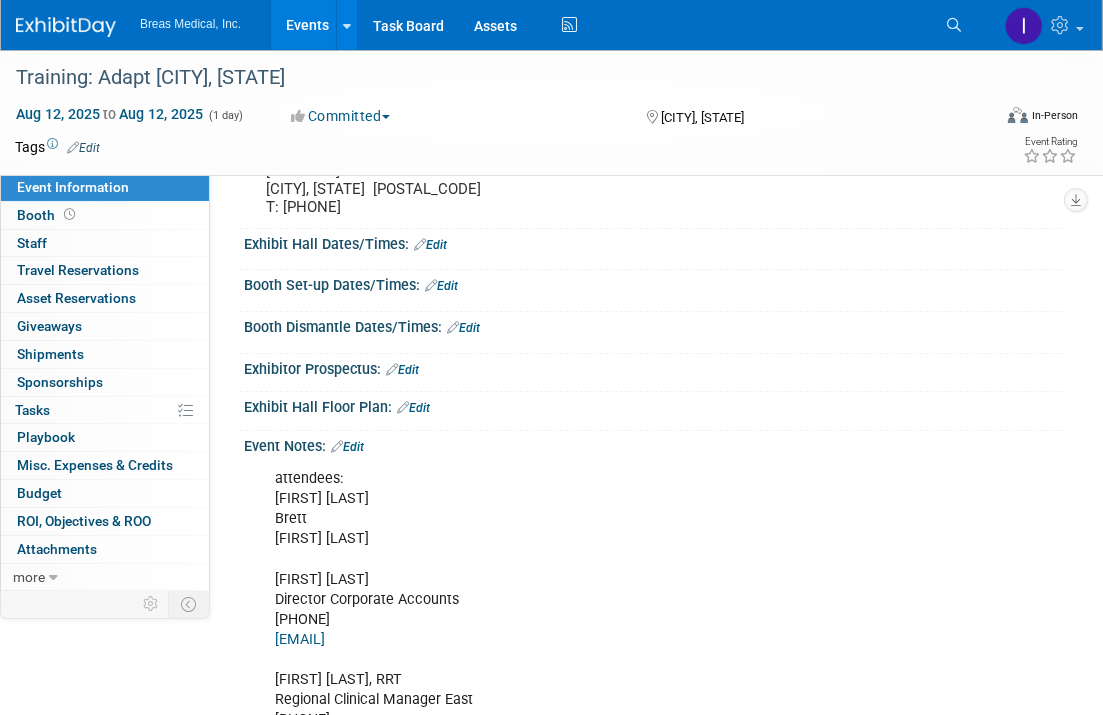 scroll, scrollTop: 200, scrollLeft: 0, axis: vertical 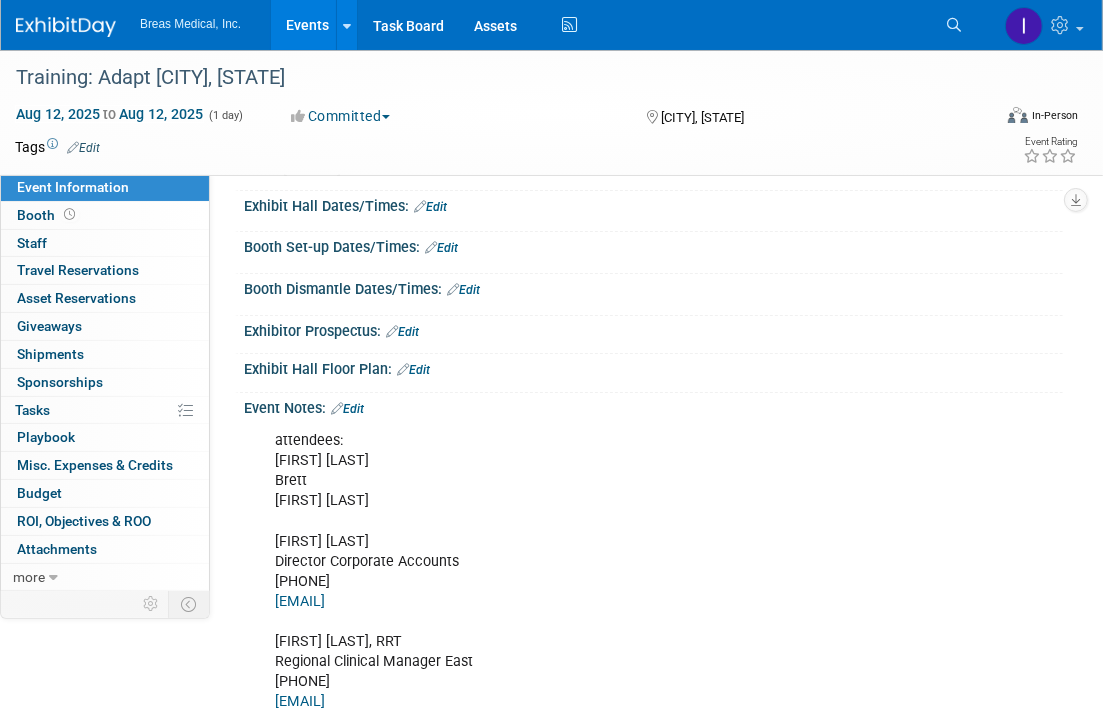 click on "Edit" at bounding box center (347, 409) 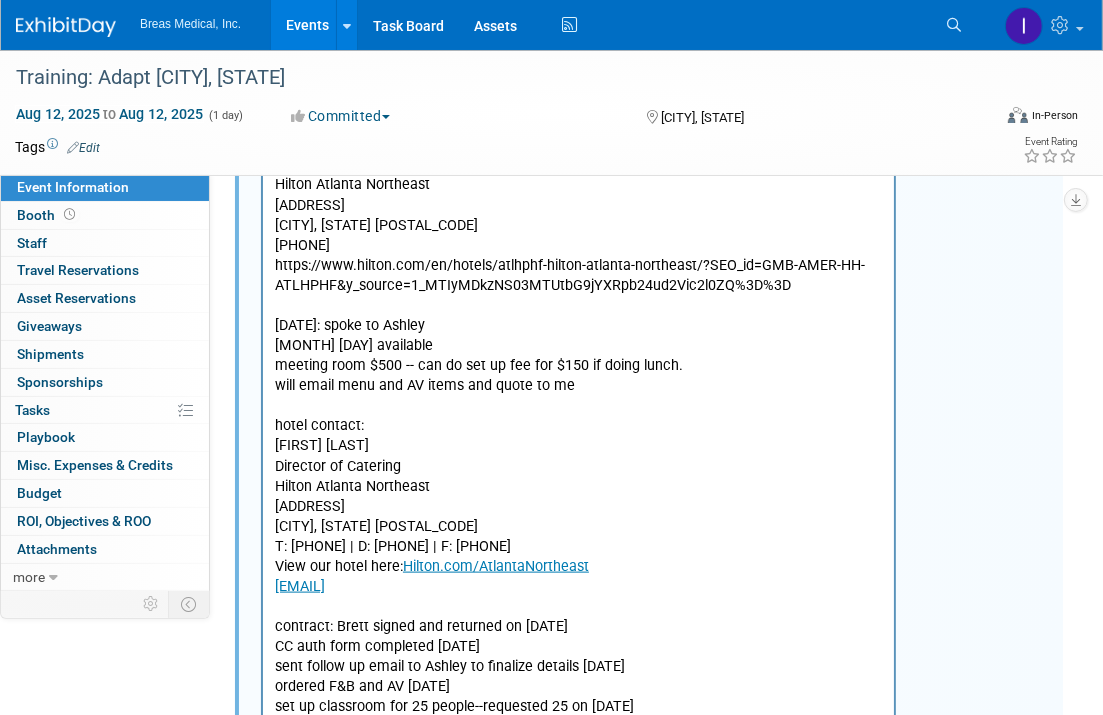 scroll, scrollTop: 1881, scrollLeft: 0, axis: vertical 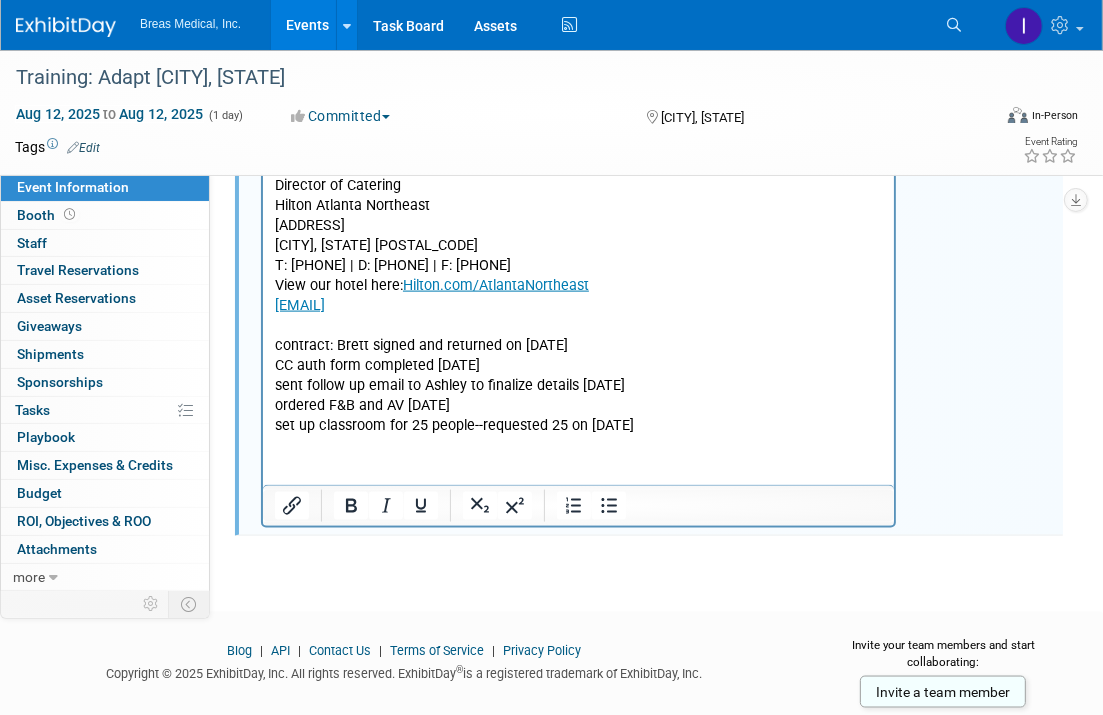 click on "attendees: Joe Melanson Brett Joey Frey Brett Townsend Director Corporate Accounts 770-324-6525 Brett.townsend@breas.com Joseph Melanson, RRT Regional Clinical Manager East 617-314-1781 Joseph.Melanson@breas.com Joseph Frey MBA-HCM, B.S., RRT Account Manager, Florida and Georgia 407-782-5786 Joseph.Frey @breas.com Chris Southerland chris.southerland@breas.com ----------------------- Agenda template: 10 AM Breas set up (Joey, Joe bring Vivo’s) 11 AM Introductions 11:10 AM Joe Vivo 45 CEU Noon Lunch in meeting room 12:30 Joe Clinical Vivo 45 CEU continued 12:30 Heath and Brett separate with Rotech sales for sales inservice 1:15 Meeting Close -------------------------------------------------------------- per Ron email 6-30-2025:  The North Georgia region currently consists of 11 RTs, 3 techs, and 3 admins… so that 17 on my end. That can attend. But it will depend on time, date, and location Ron Salter, RRT, BSM NGA Regional Manager  Ventilator Team Ronnie.Salter@adapthealth.com James Miller AdaptHealth" at bounding box center (577, -410) 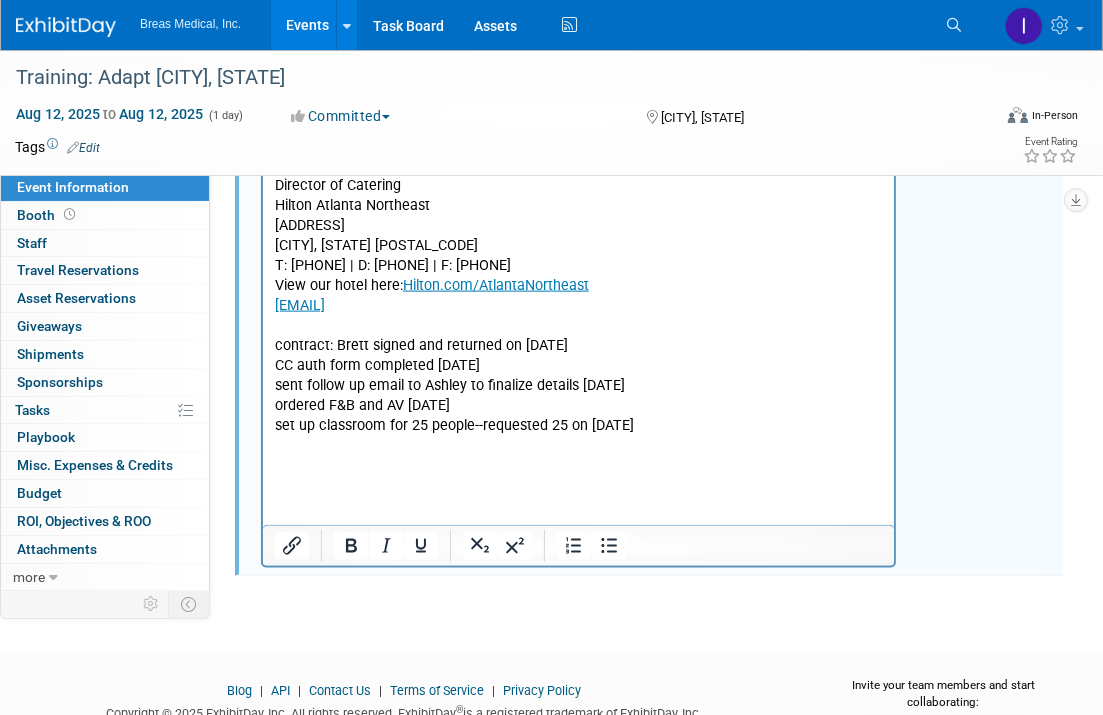 type 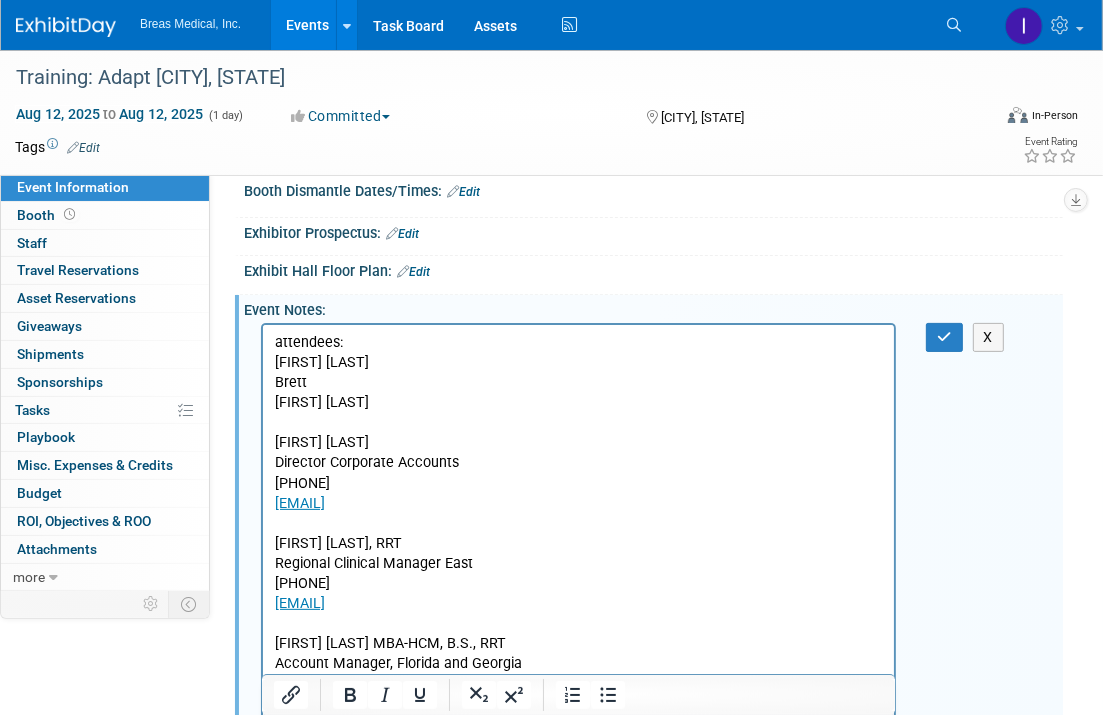 scroll, scrollTop: 81, scrollLeft: 0, axis: vertical 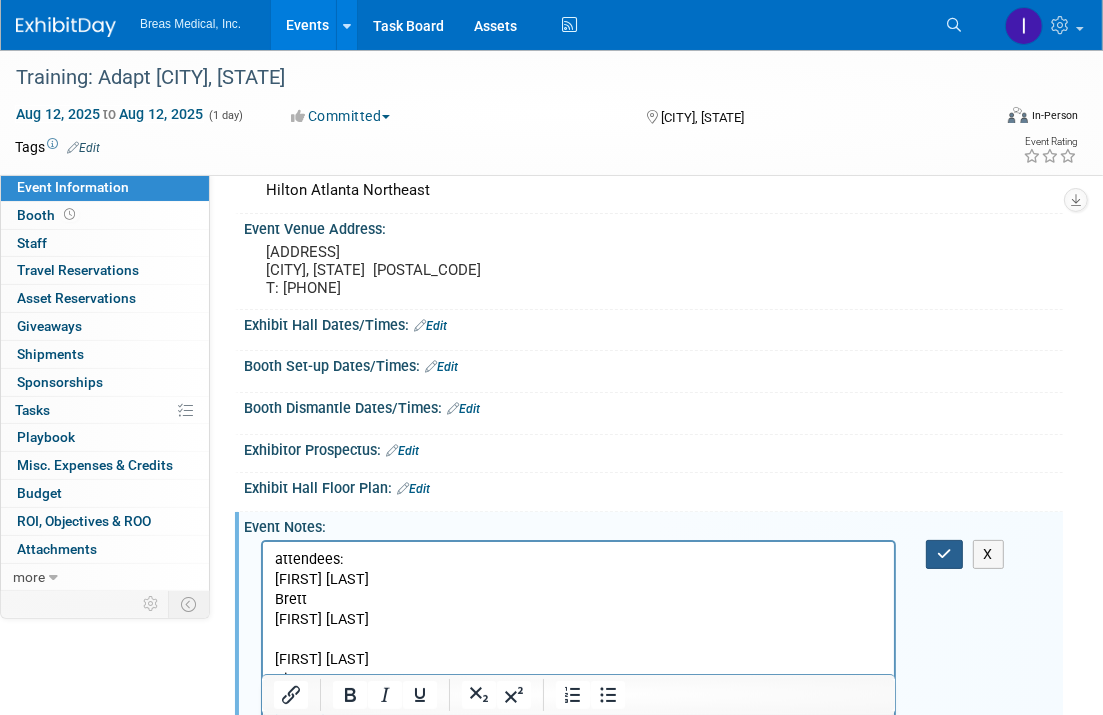 click at bounding box center [944, 554] 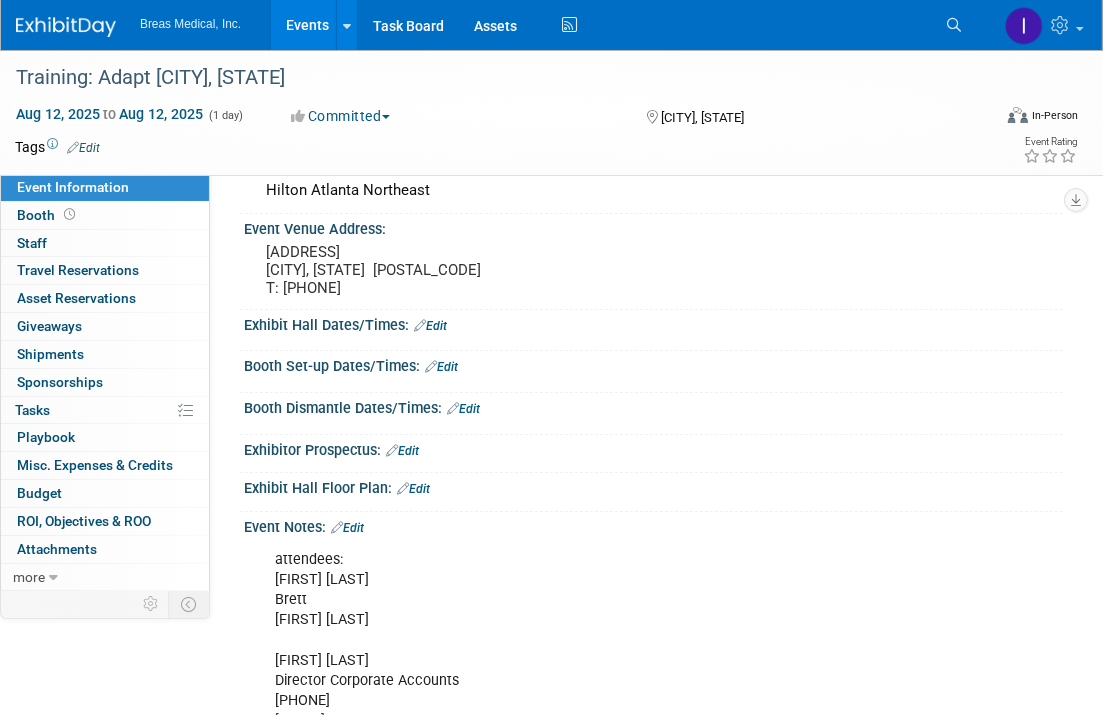 click on "Events" at bounding box center [307, 25] 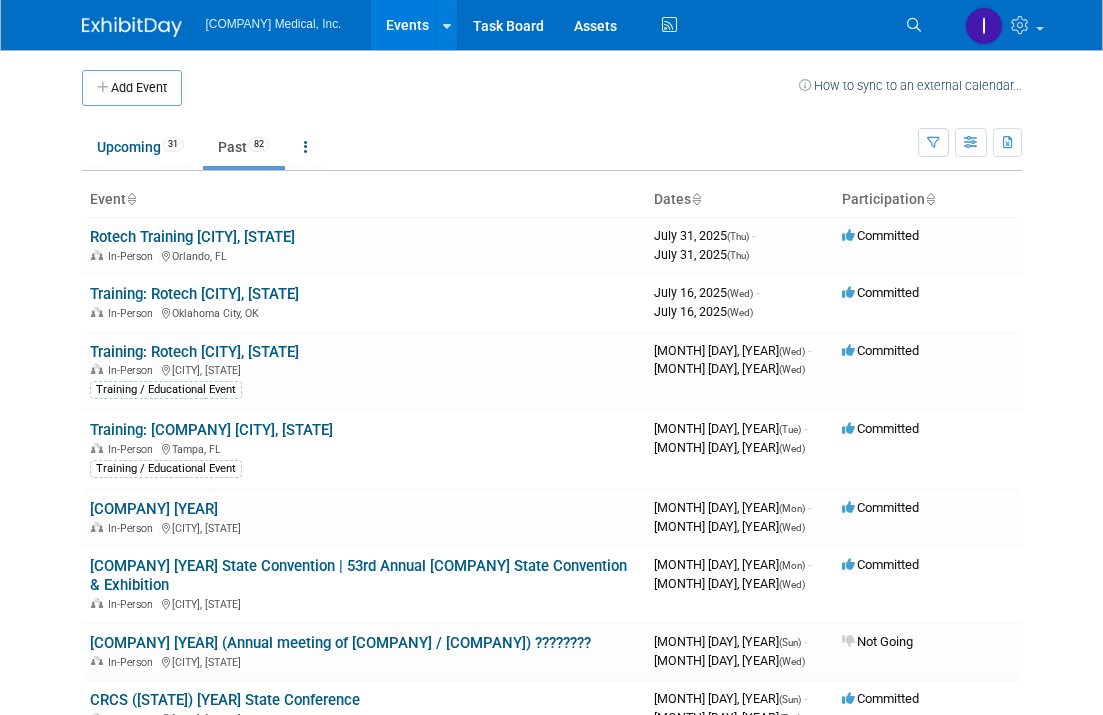 scroll, scrollTop: 0, scrollLeft: 0, axis: both 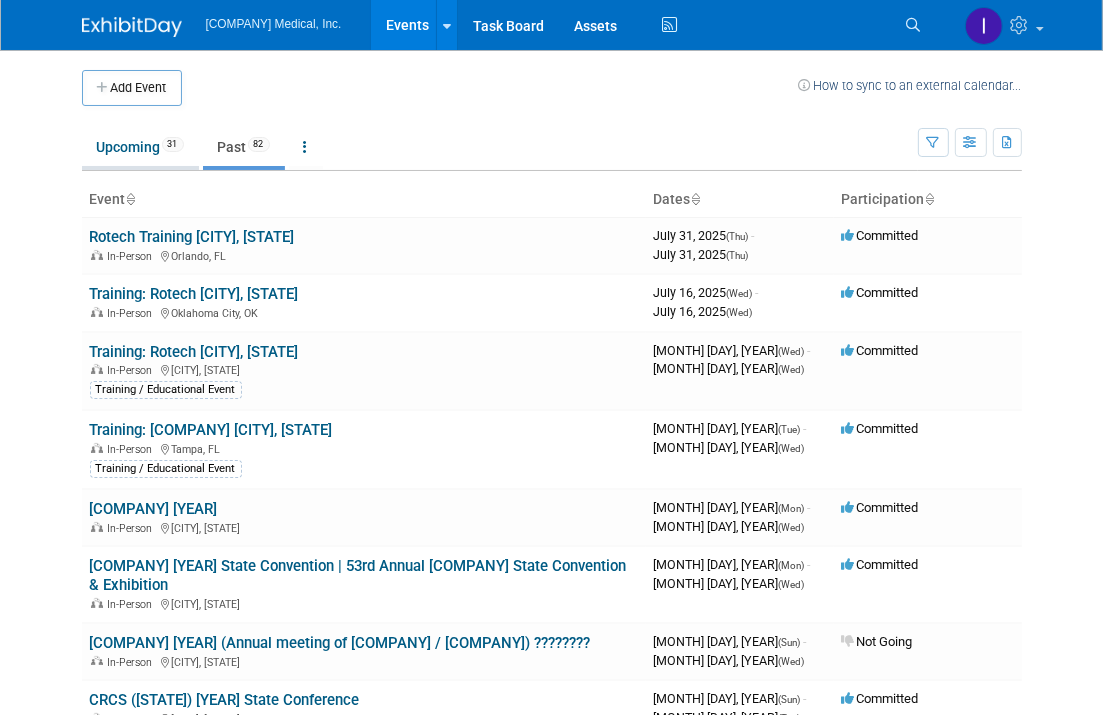click on "Upcoming
[NUMBER]" at bounding box center (140, 147) 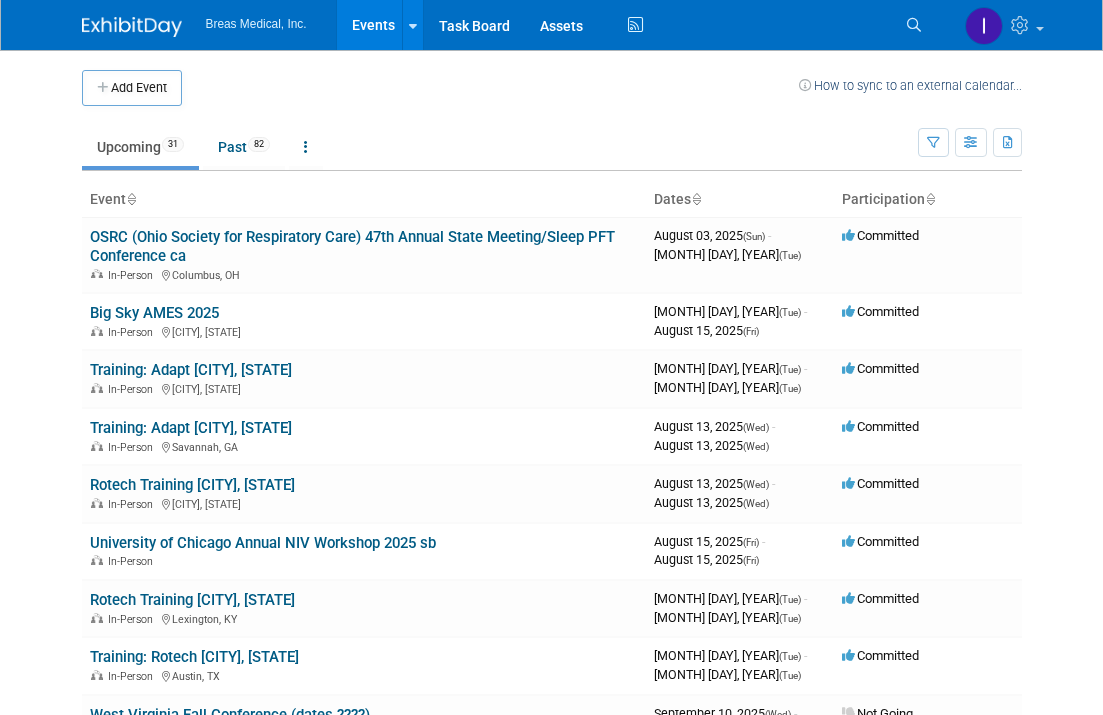 scroll, scrollTop: 0, scrollLeft: 0, axis: both 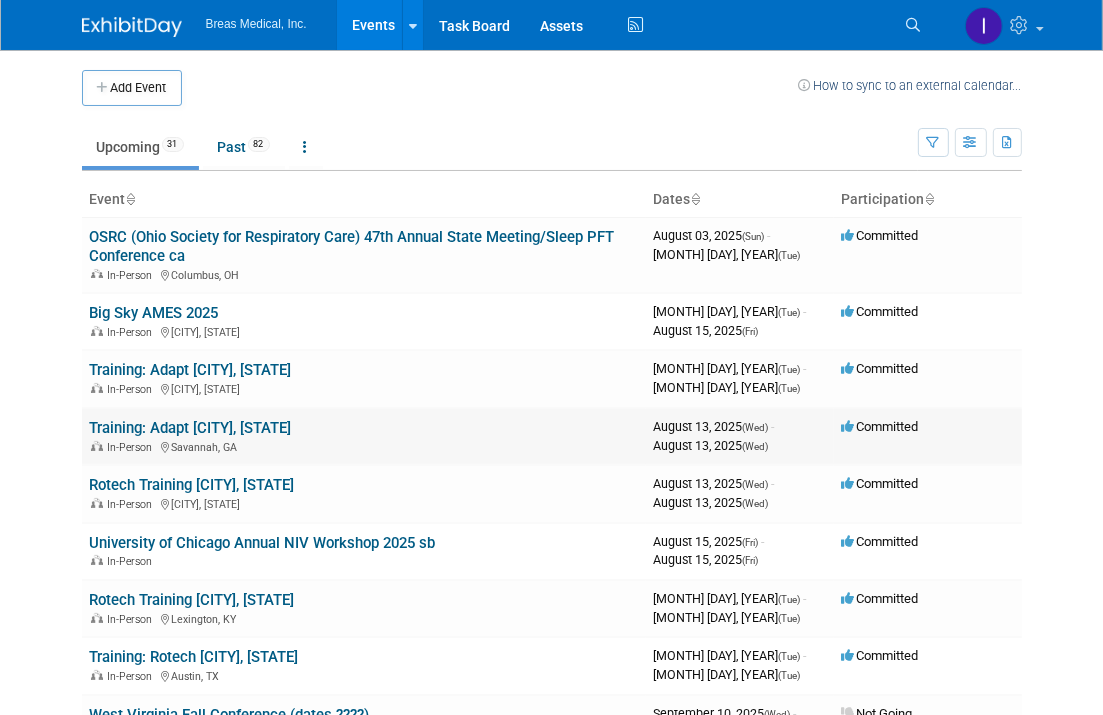 click on "Training: Adapt [CITY], [STATE]" at bounding box center [191, 428] 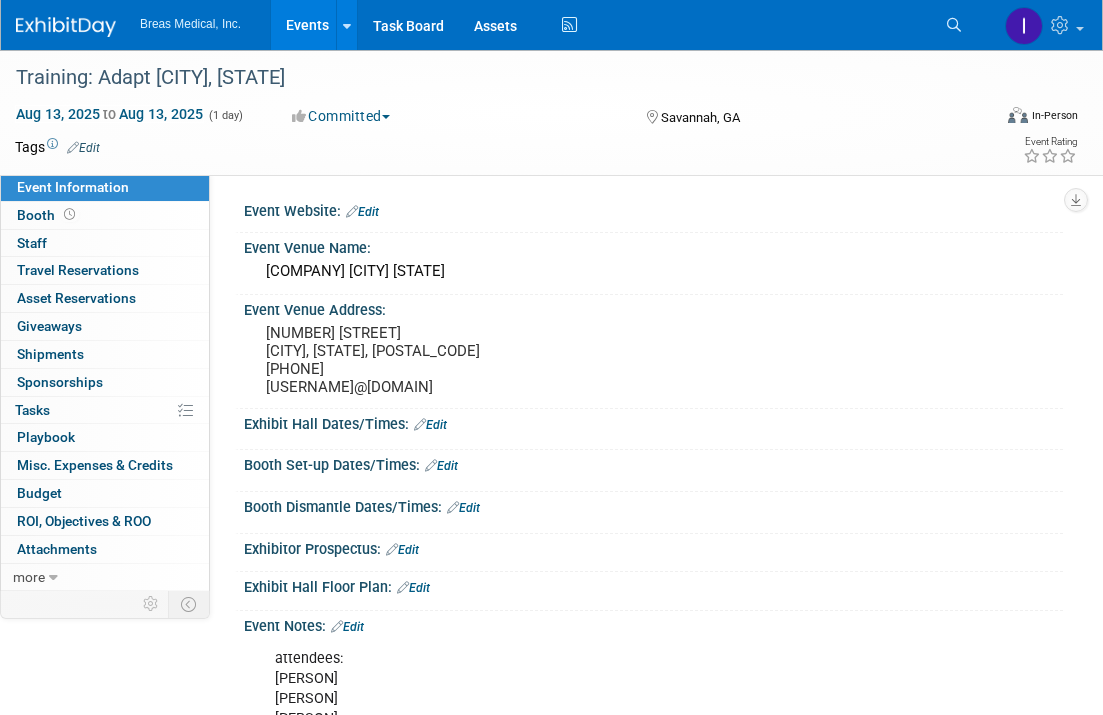 scroll, scrollTop: 0, scrollLeft: 0, axis: both 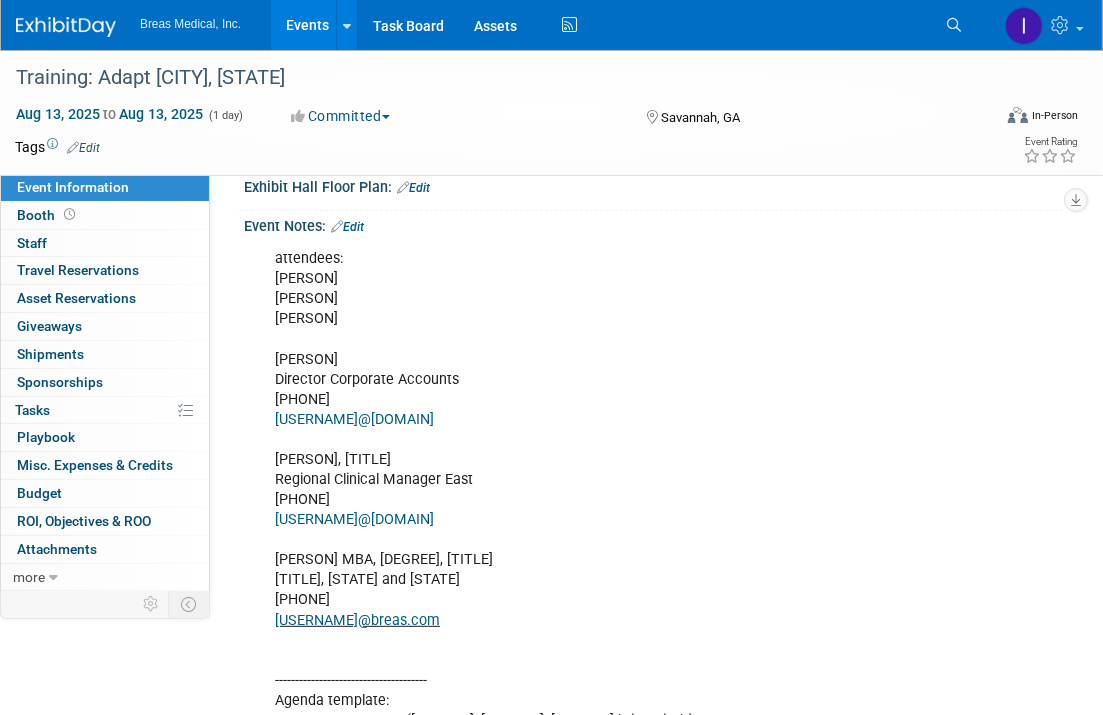 click on "Edit" at bounding box center [347, 227] 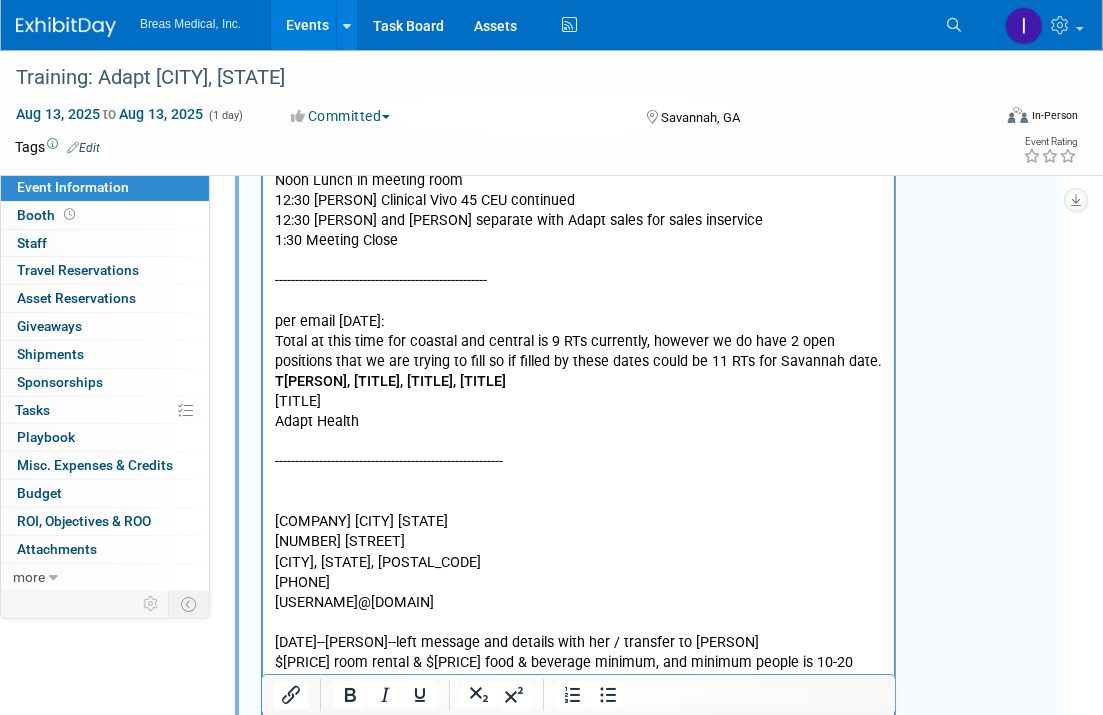 scroll, scrollTop: 1100, scrollLeft: 0, axis: vertical 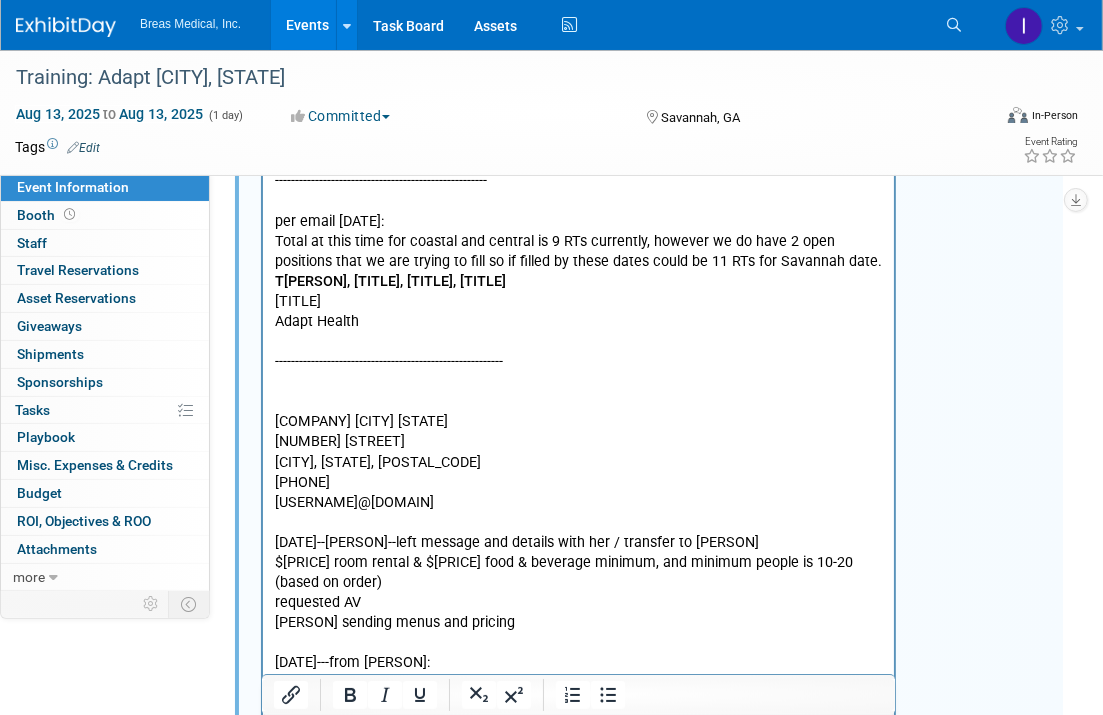 drag, startPoint x: 564, startPoint y: 305, endPoint x: 511, endPoint y: 314, distance: 53.75872 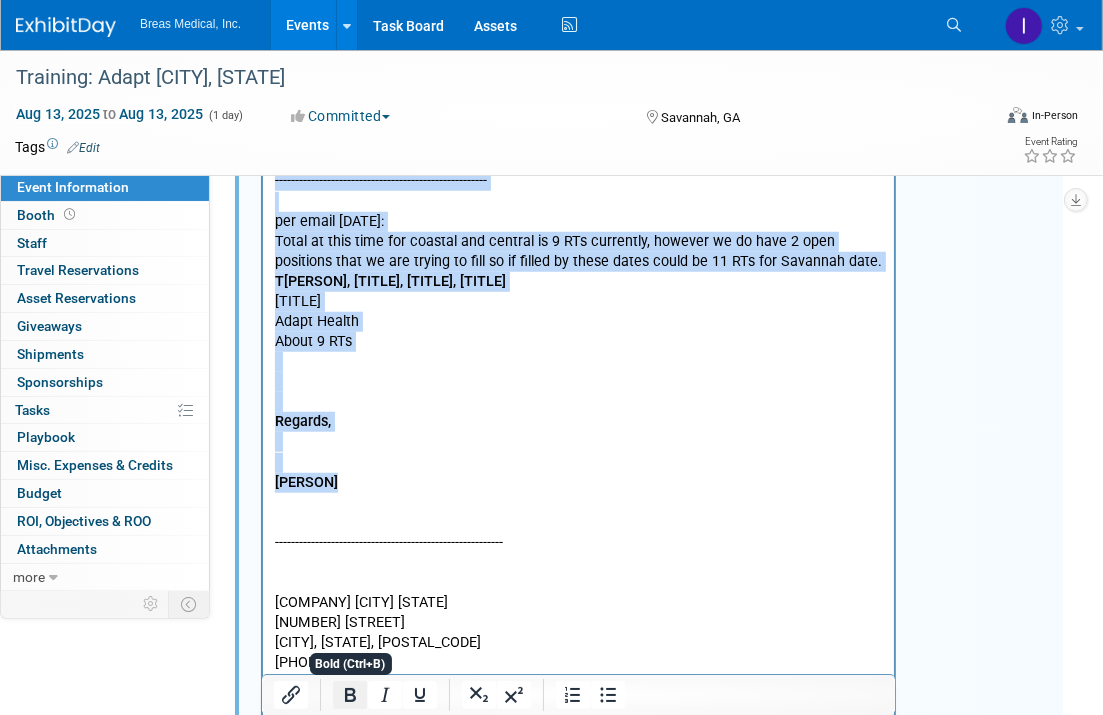 click 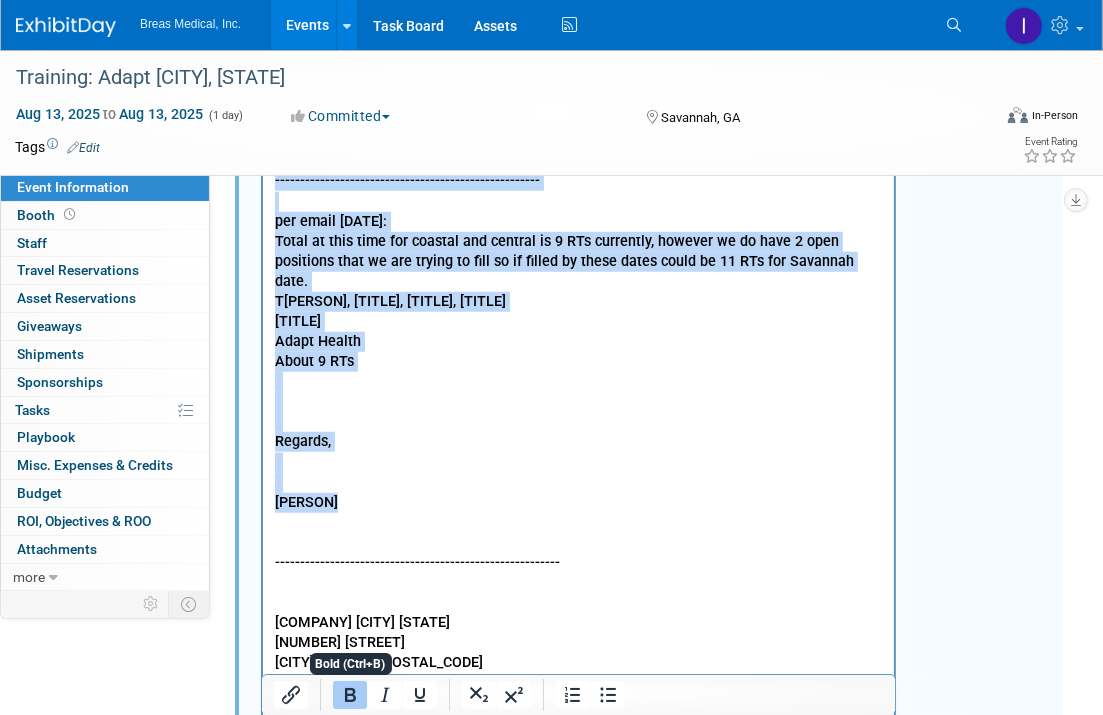 click 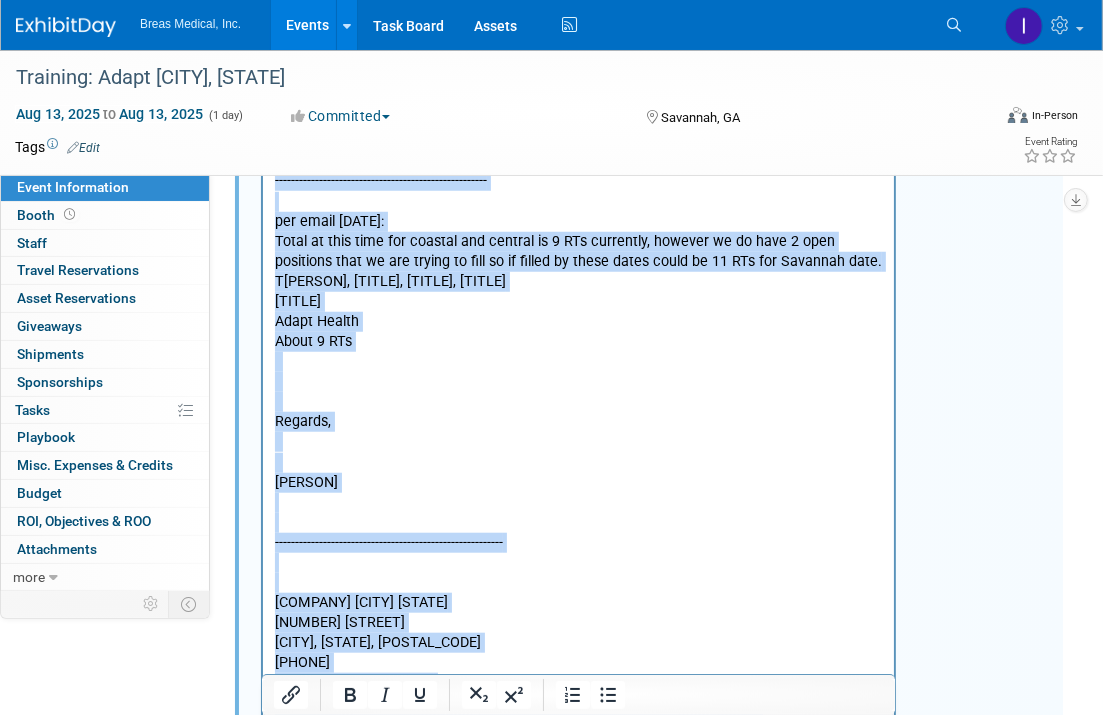 click at bounding box center [578, 383] 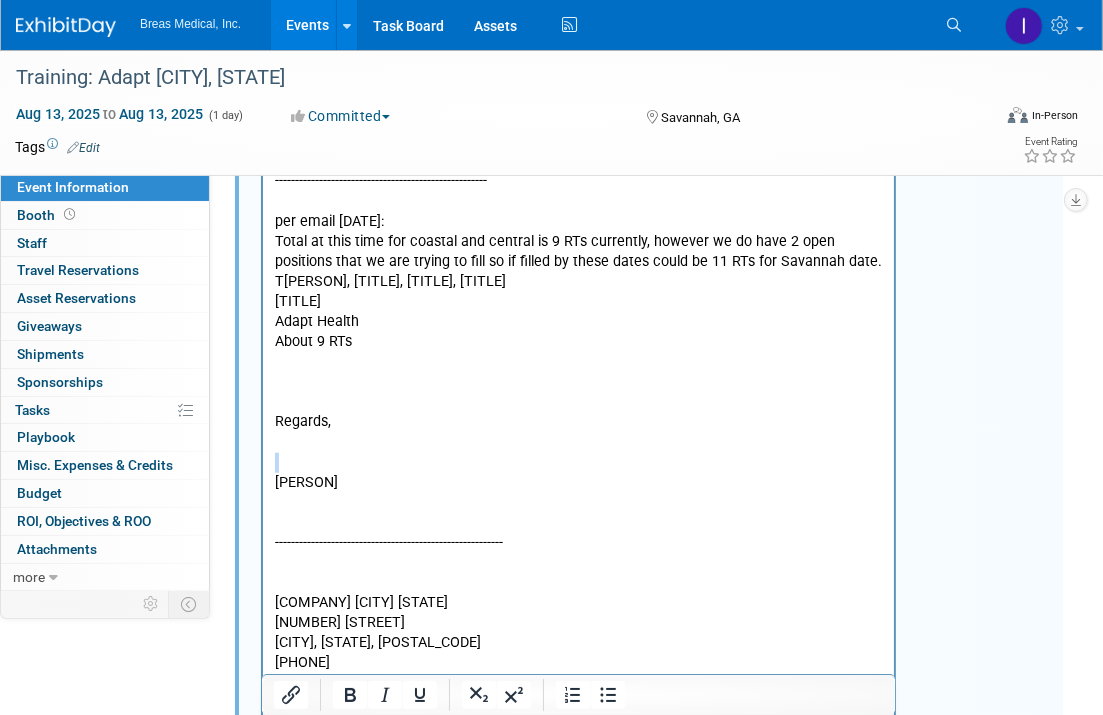 drag, startPoint x: 282, startPoint y: 466, endPoint x: 275, endPoint y: 437, distance: 29.832869 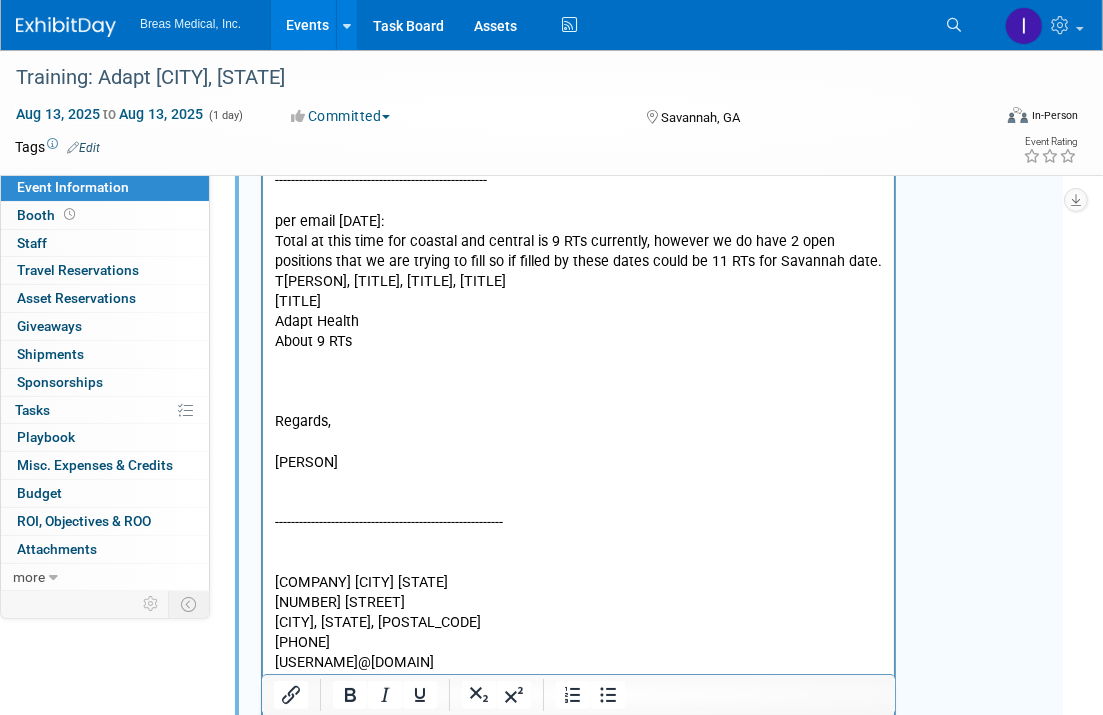 type 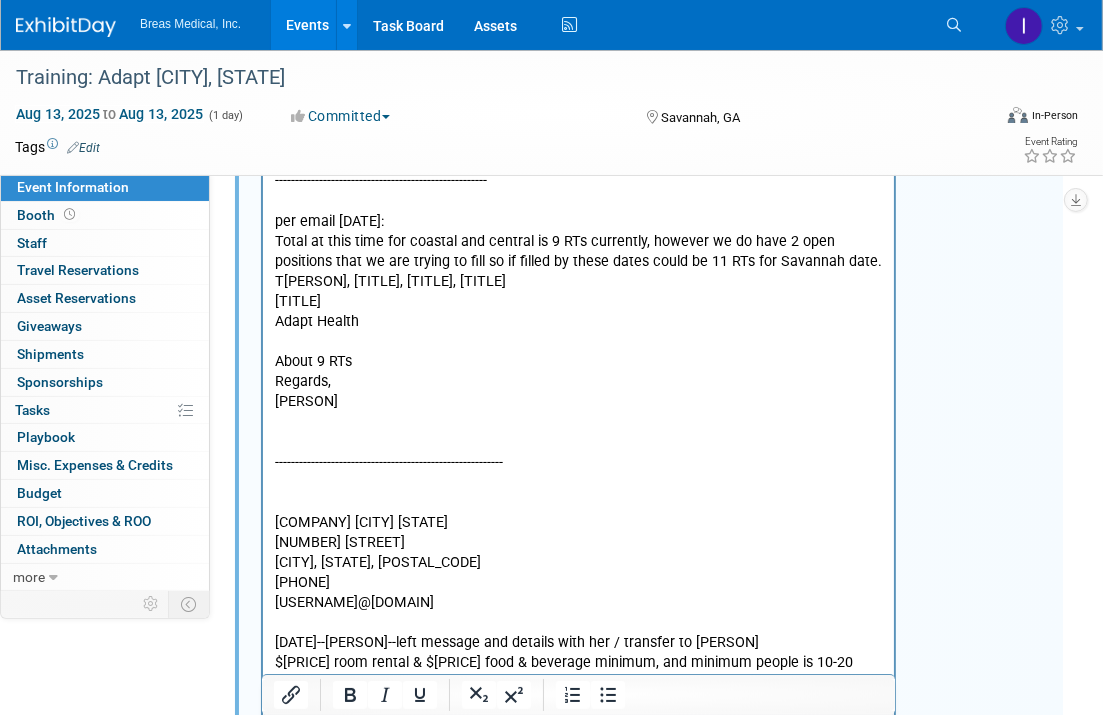 click on "[PERSON]" at bounding box center [578, 403] 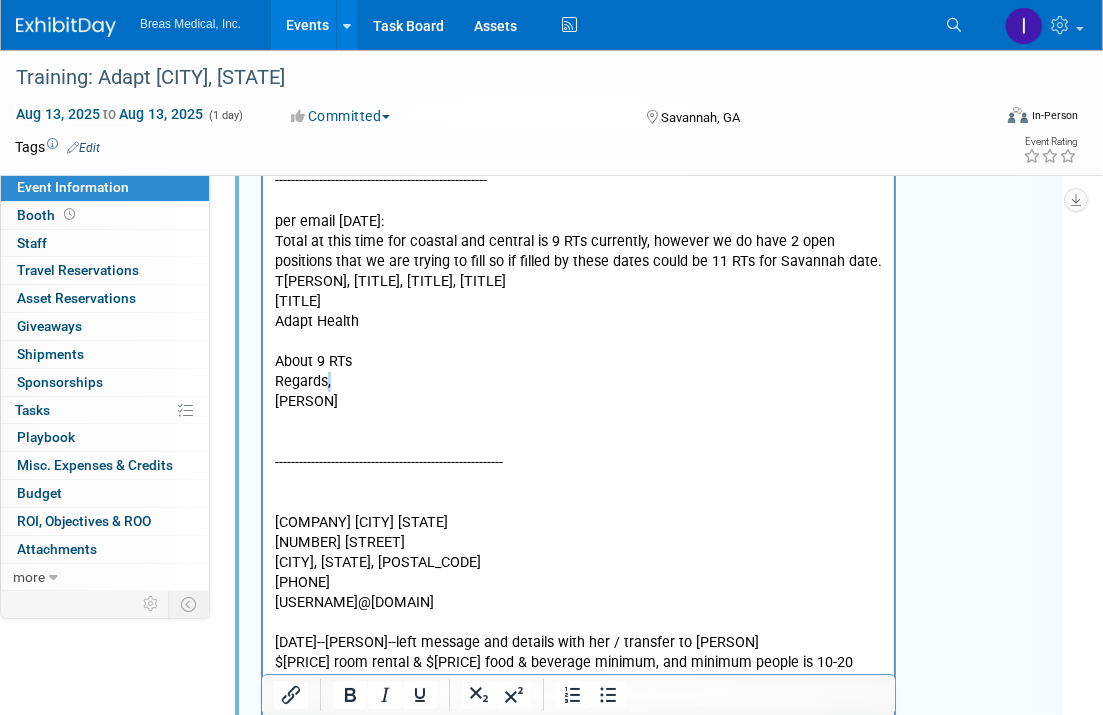 click on "Regards," at bounding box center [578, 383] 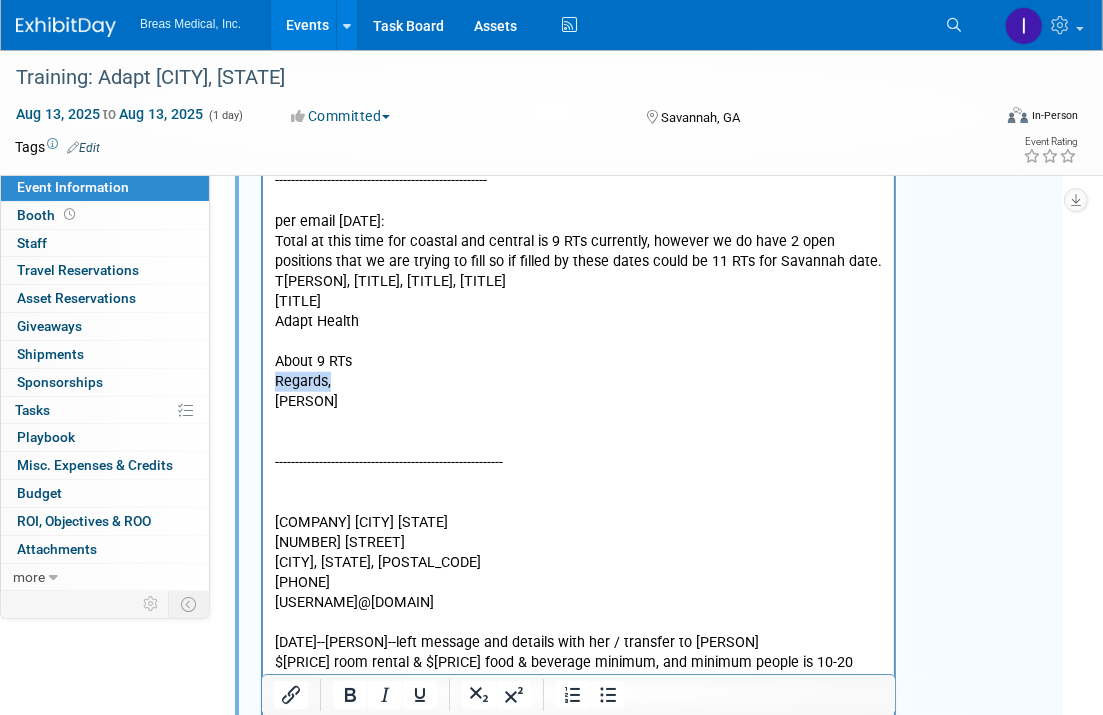 click on "Regards," at bounding box center [578, 383] 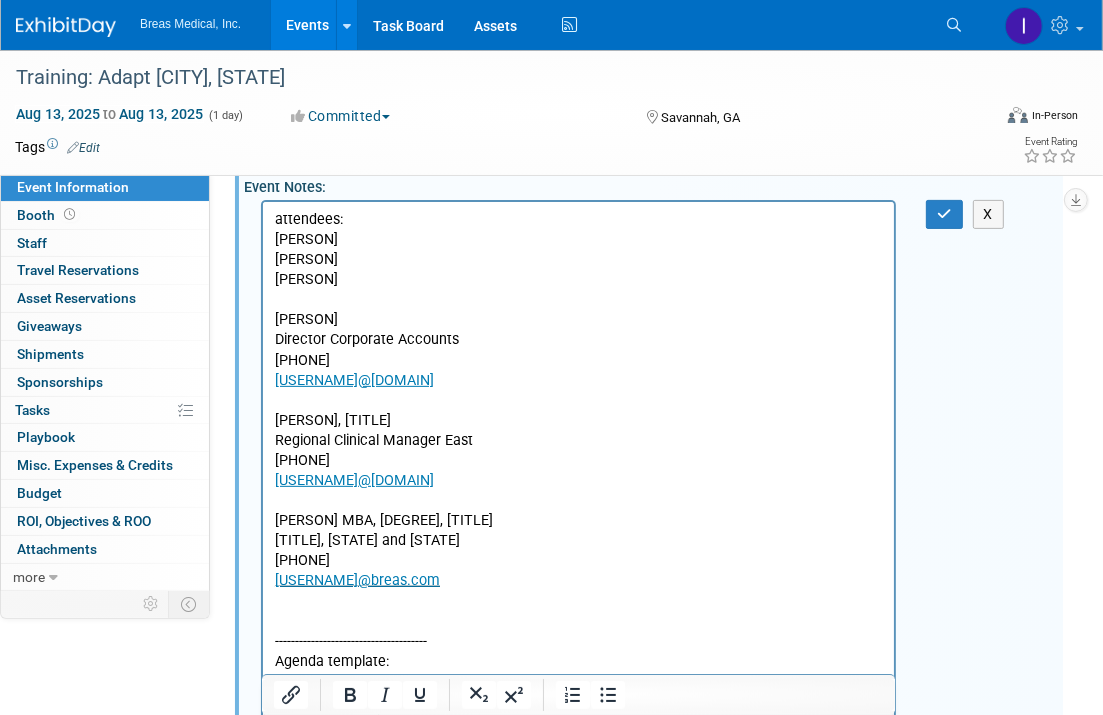 scroll, scrollTop: 92, scrollLeft: 0, axis: vertical 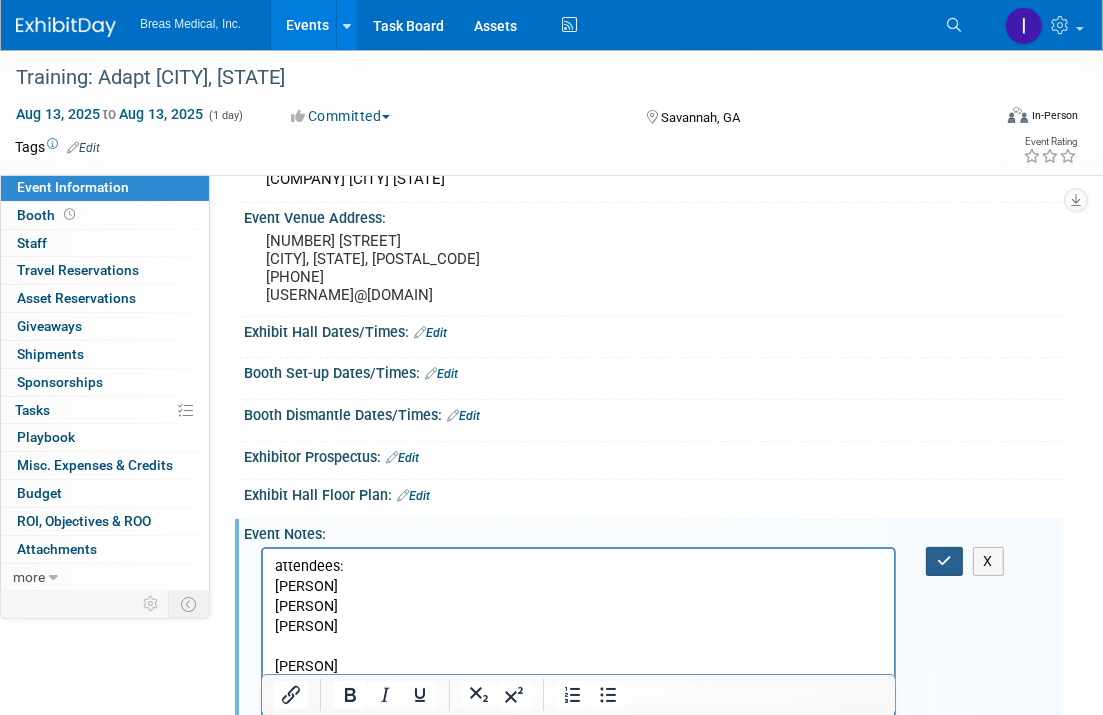 click at bounding box center (944, 561) 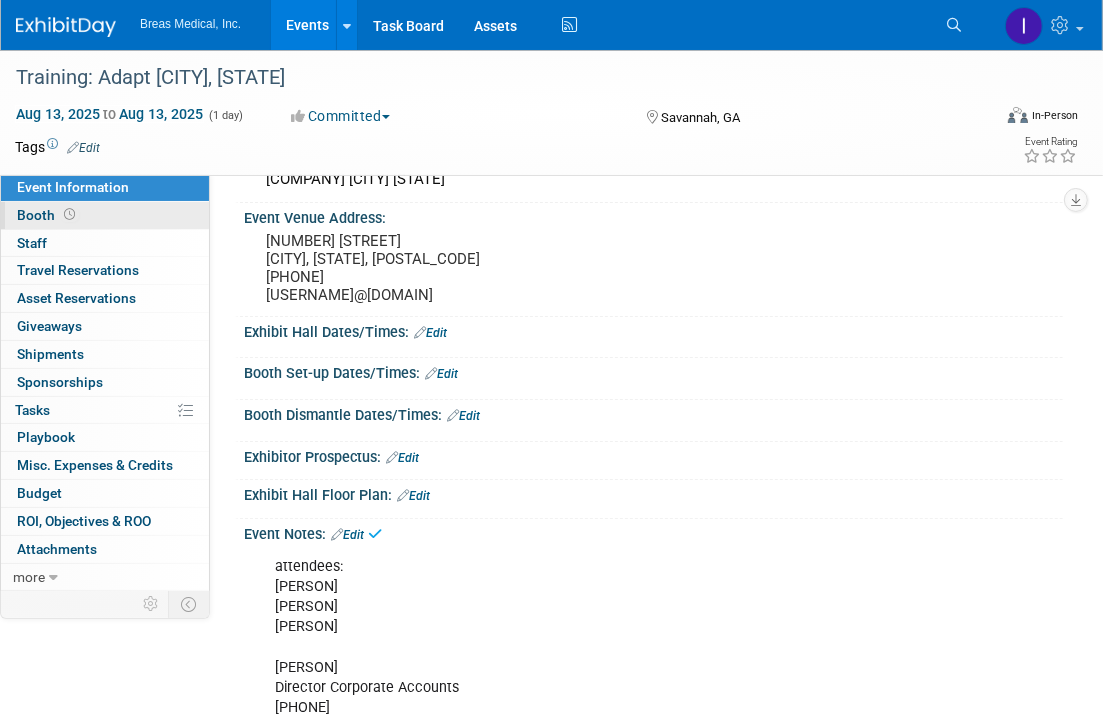 click on "Booth" at bounding box center [48, 215] 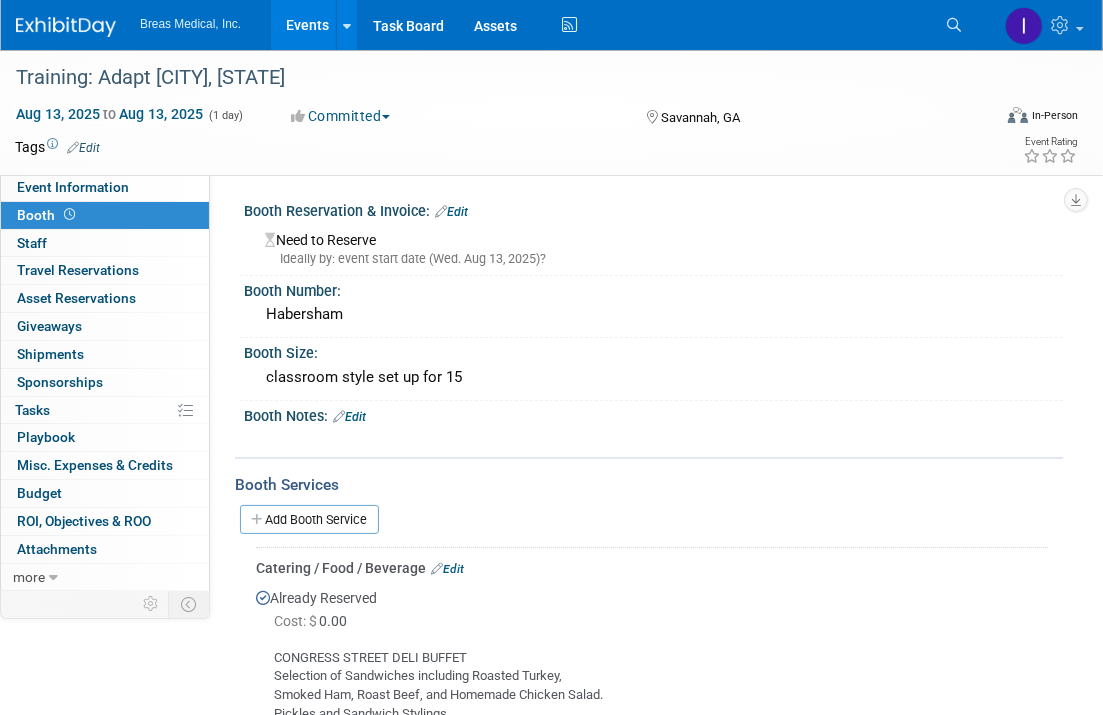 click on "Committed
Committed
Considering
Not Going" at bounding box center (449, 115) 